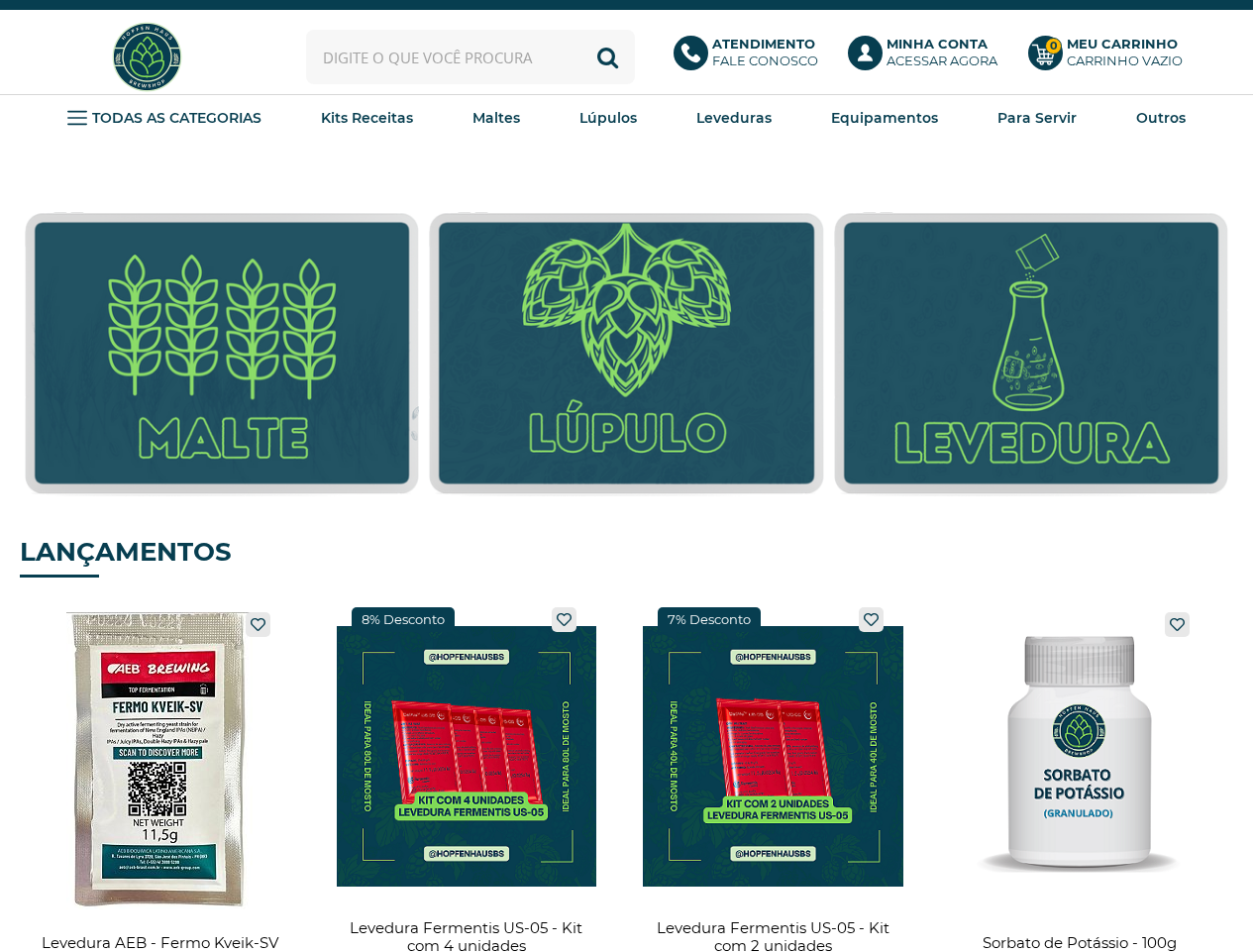 scroll, scrollTop: 0, scrollLeft: 0, axis: both 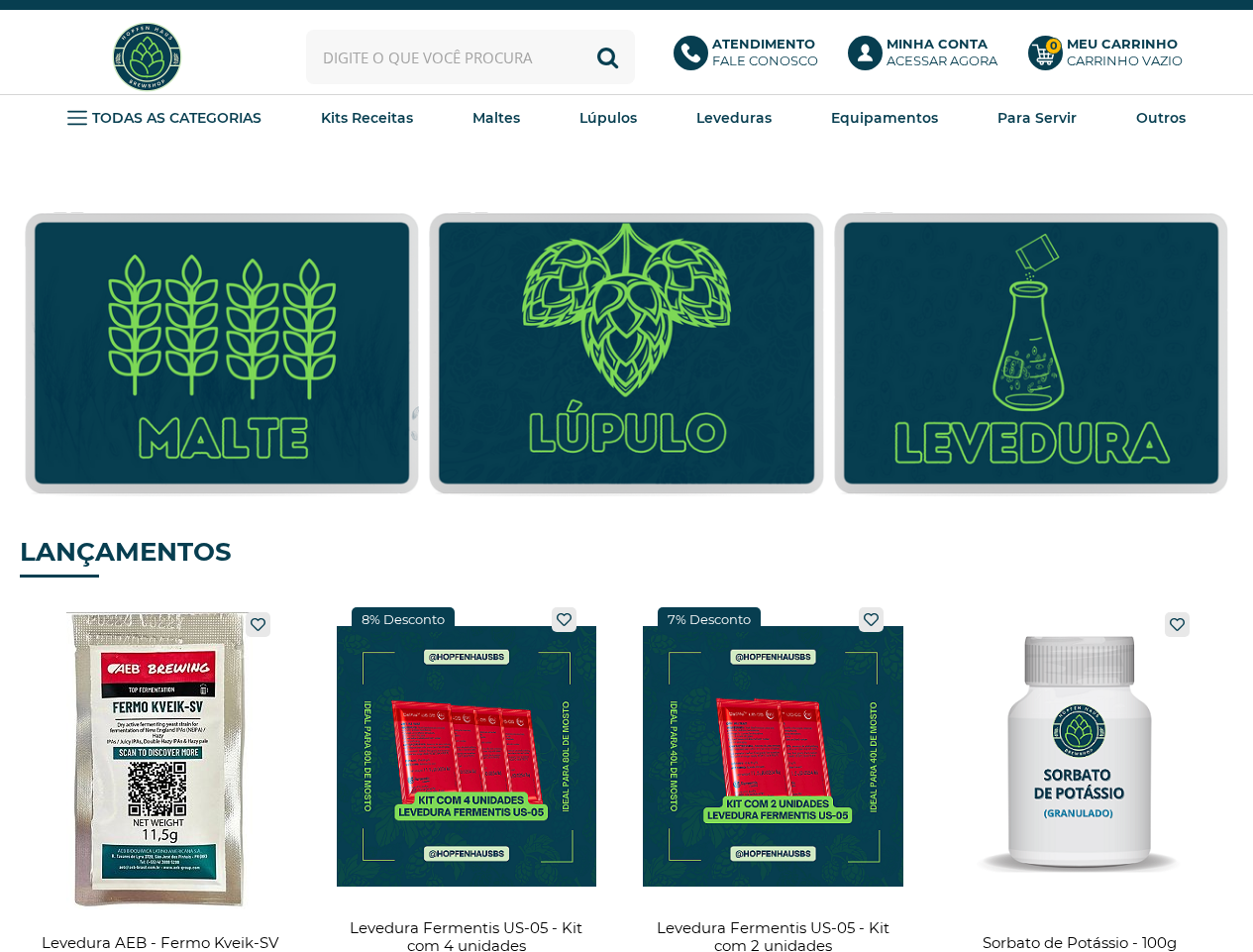 click at bounding box center [470, 56] 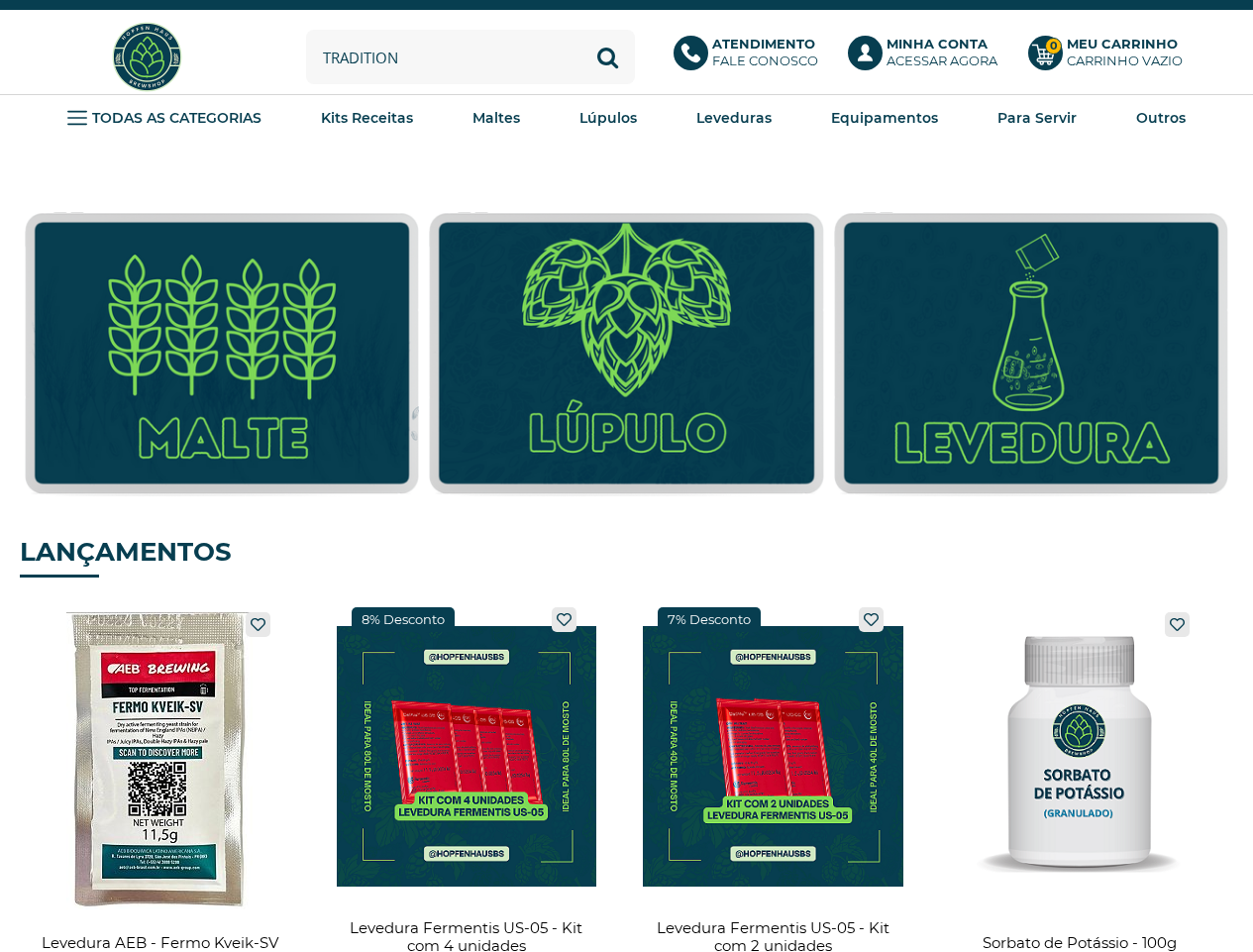 type on "tradition" 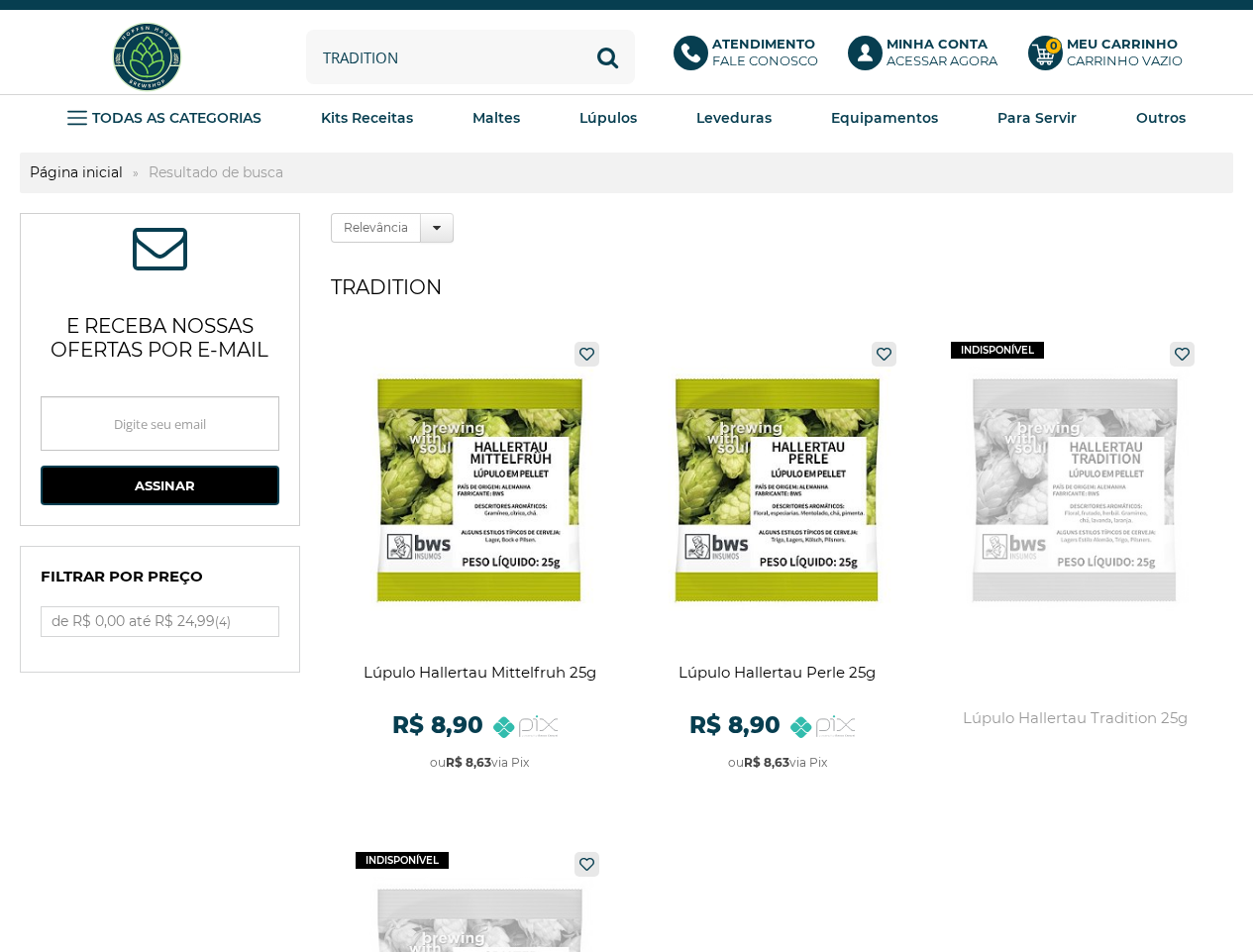 scroll, scrollTop: 0, scrollLeft: 0, axis: both 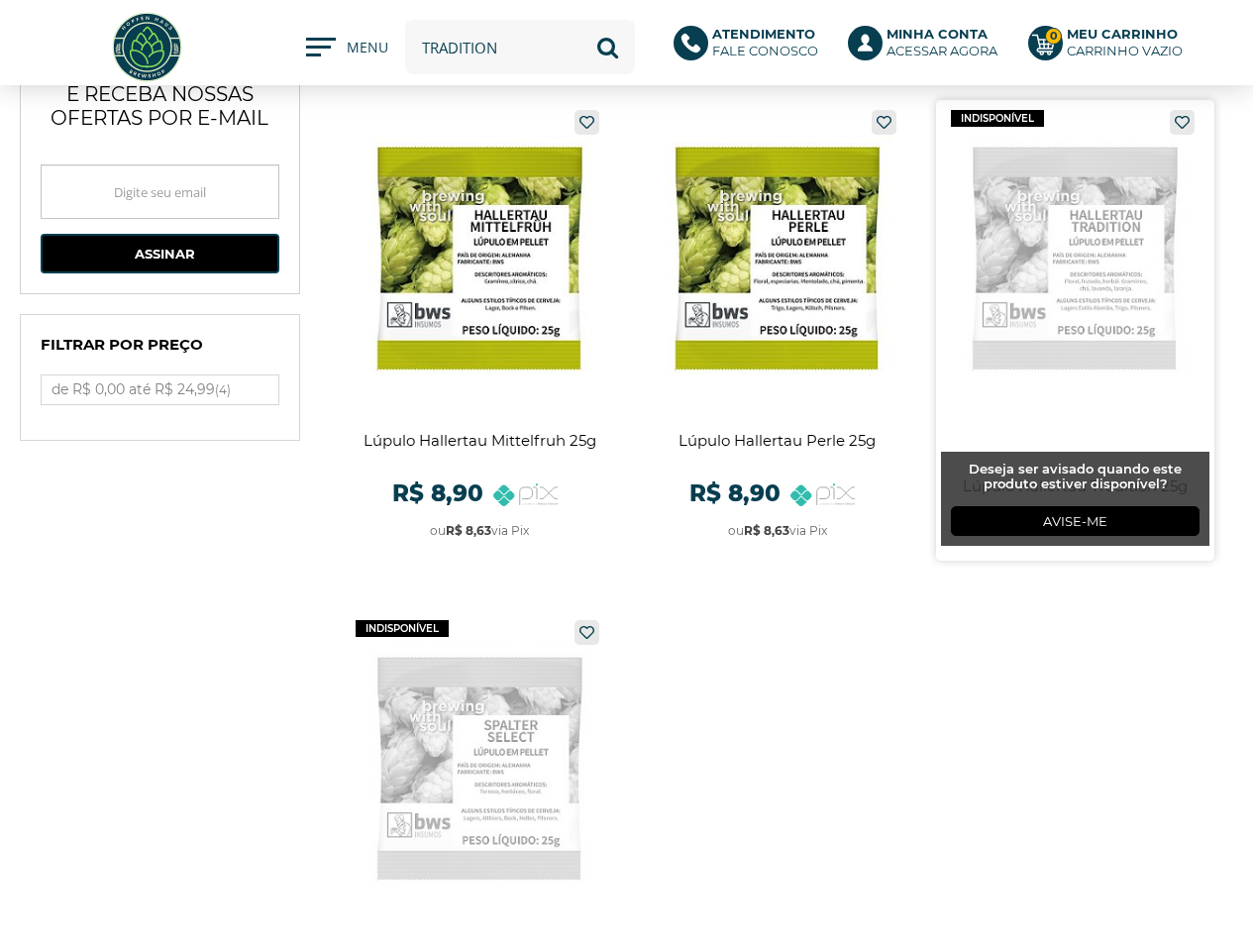 click at bounding box center (1075, 330) 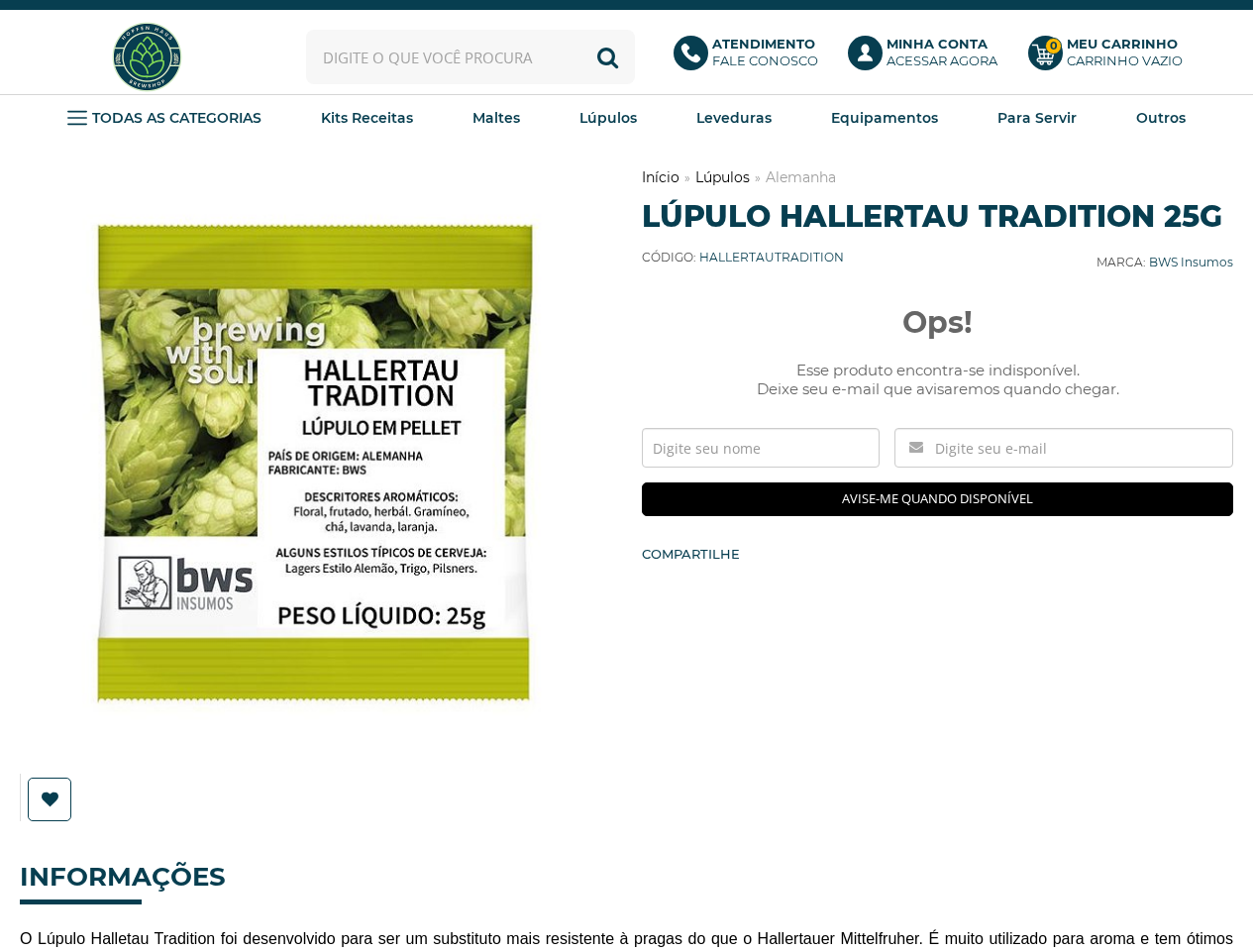 scroll, scrollTop: 0, scrollLeft: 0, axis: both 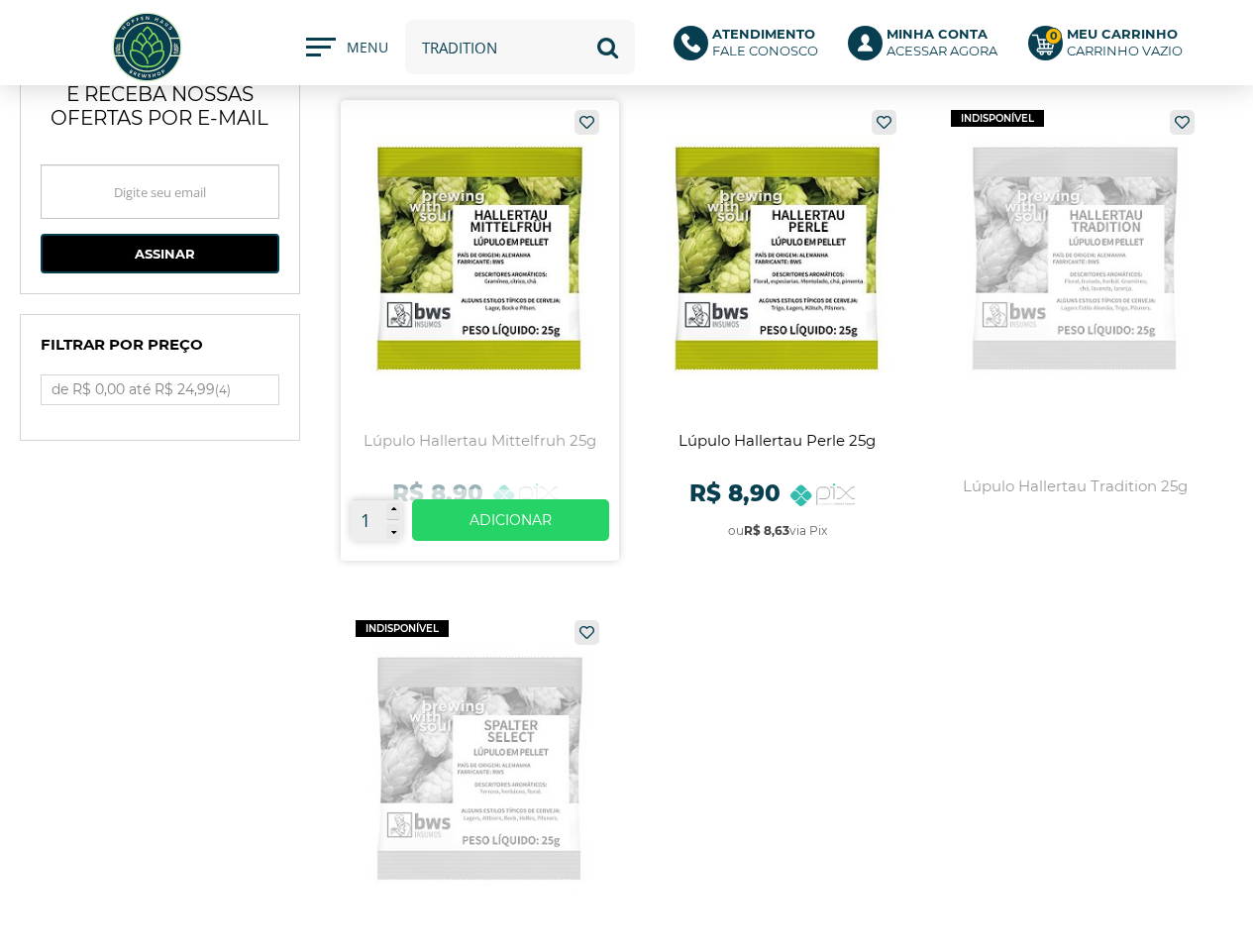 click at bounding box center [479, 330] 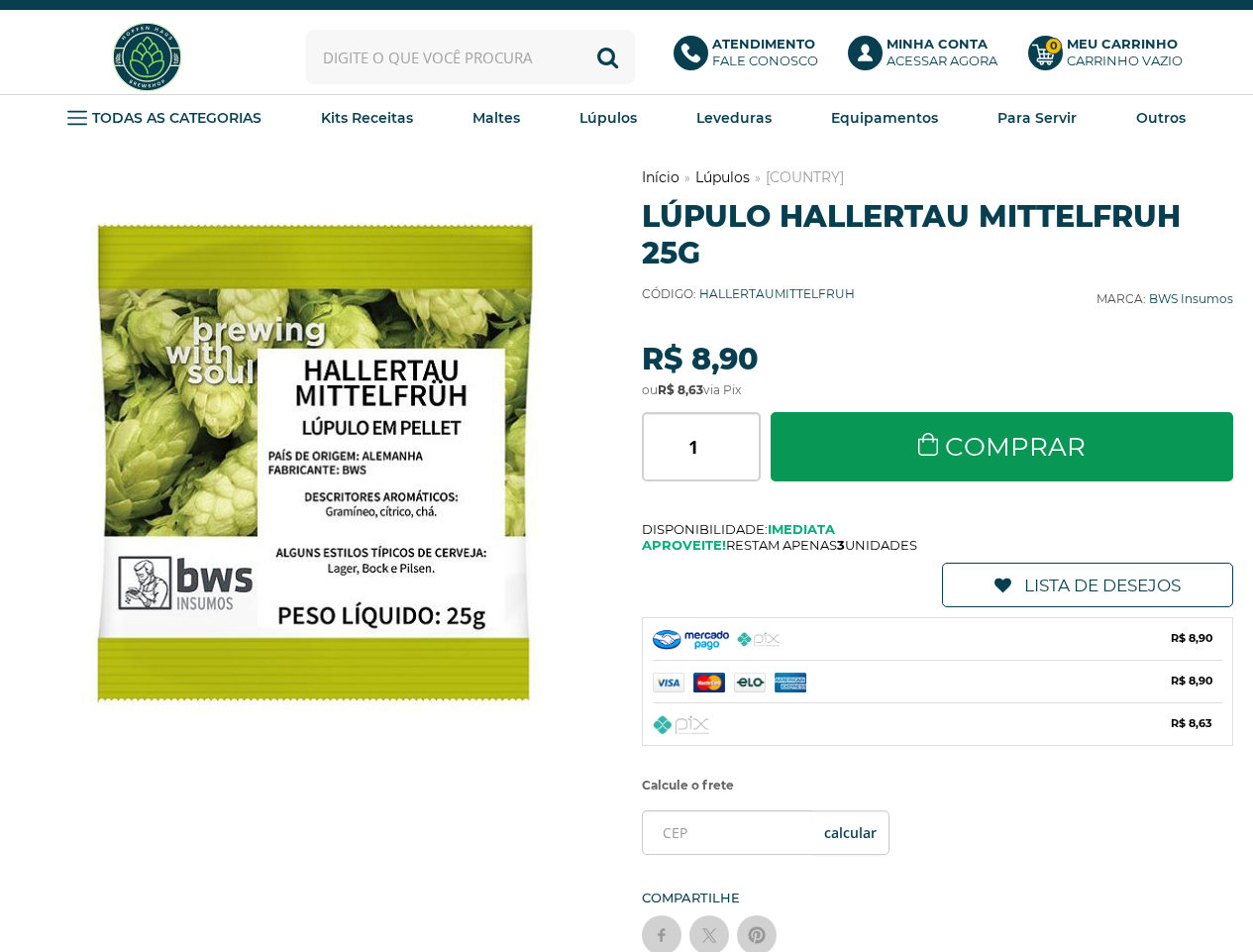 scroll, scrollTop: 0, scrollLeft: 0, axis: both 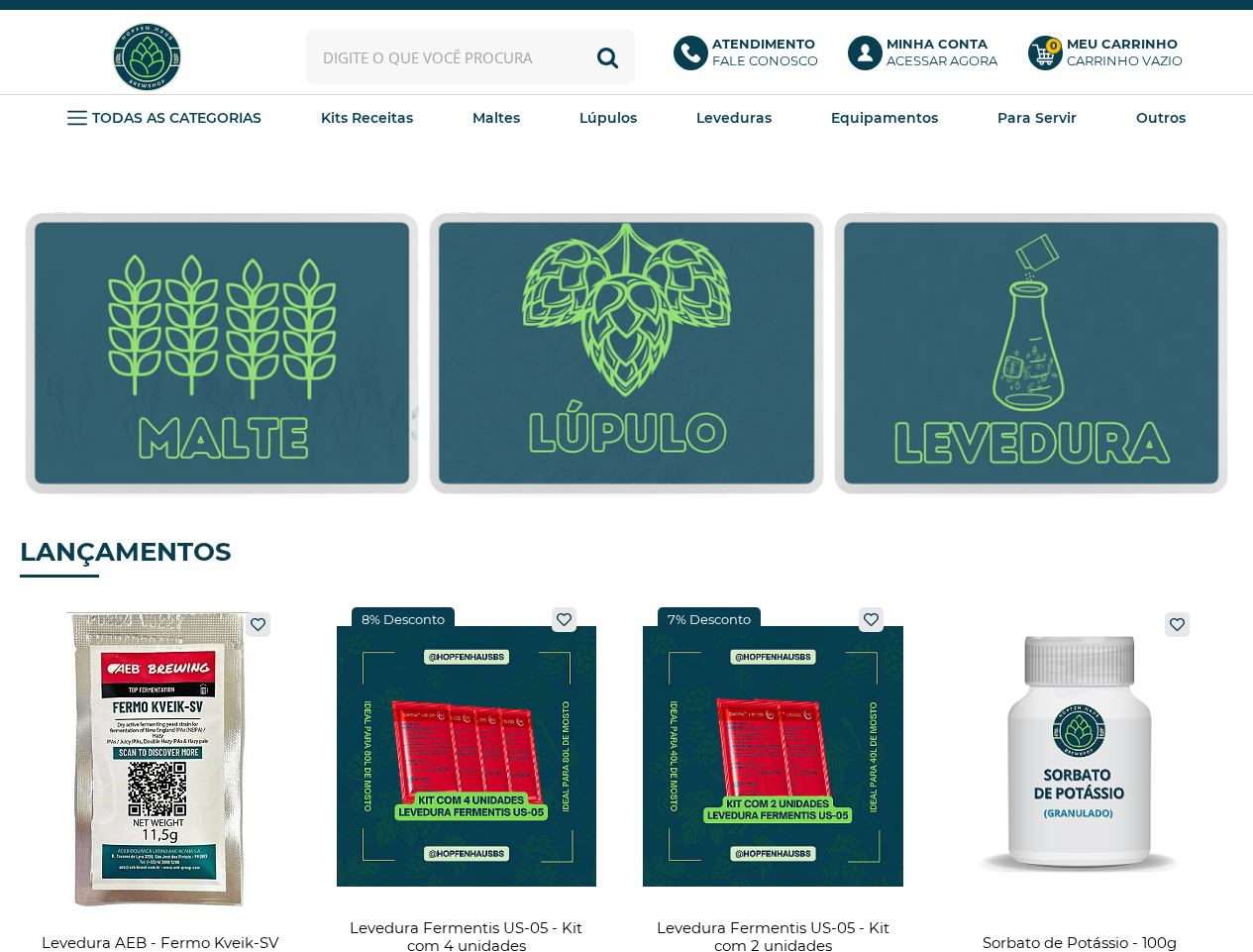 click at bounding box center [470, 56] 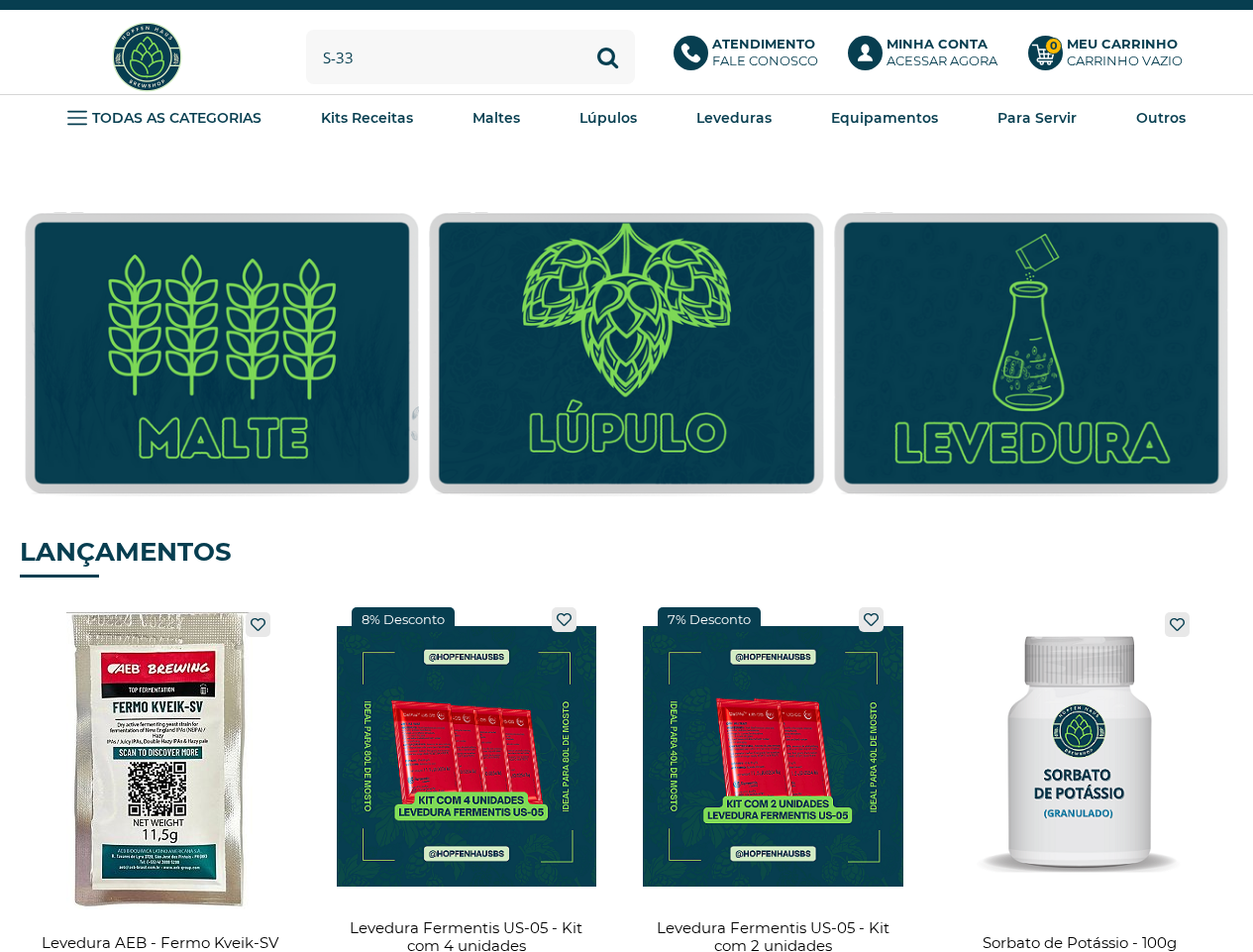 type on "s-33" 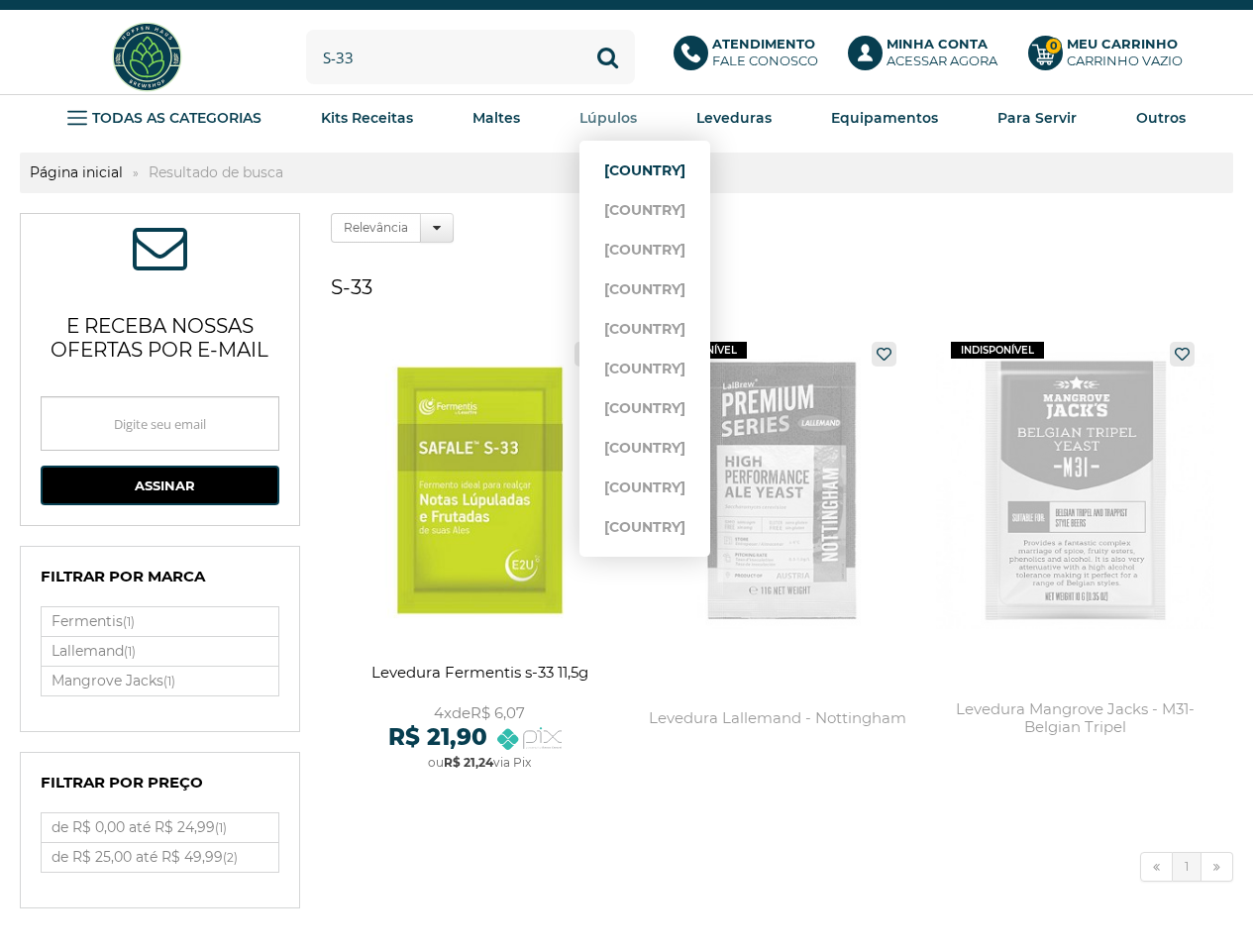 scroll, scrollTop: 0, scrollLeft: 0, axis: both 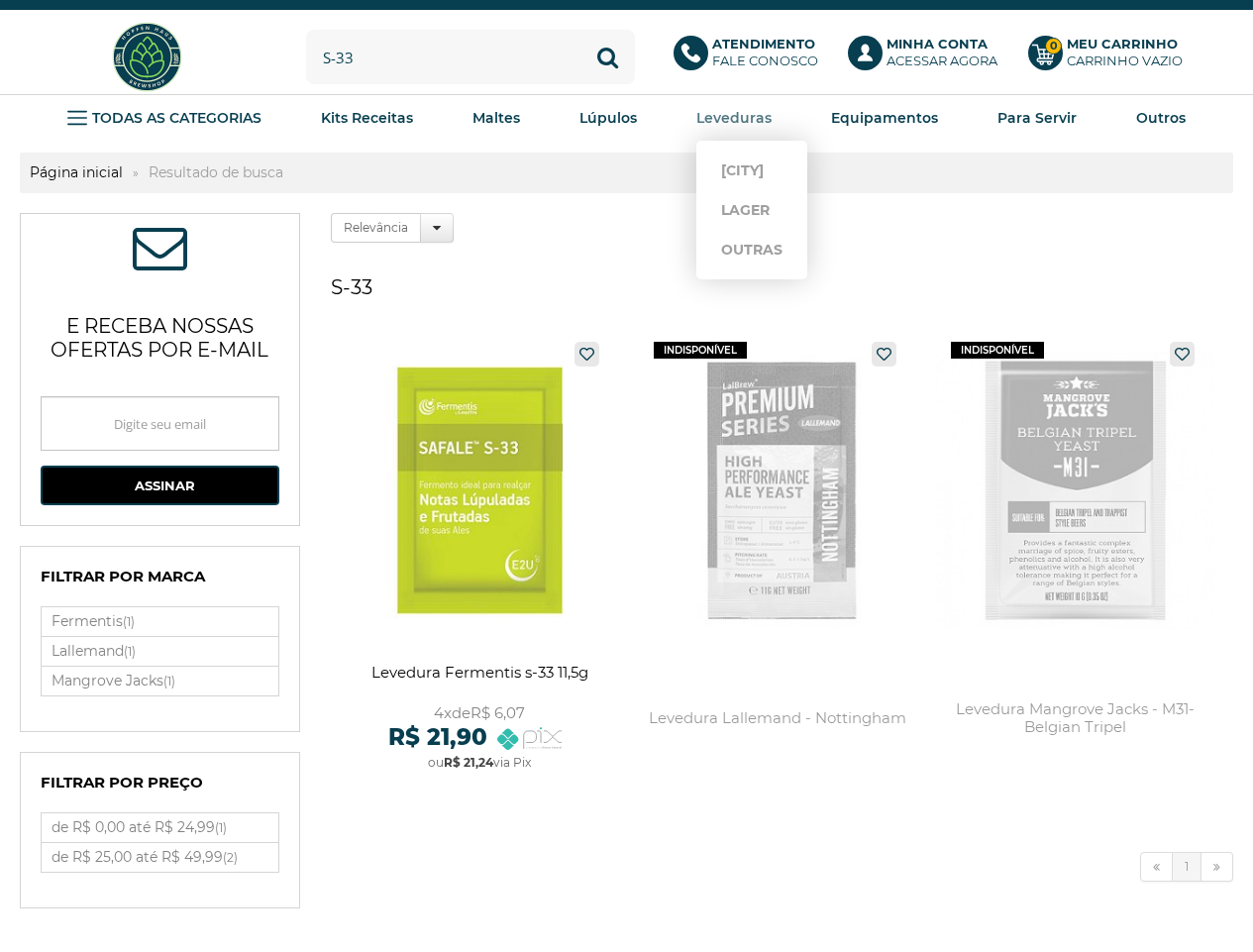 click on "Leveduras" at bounding box center (0, 0) 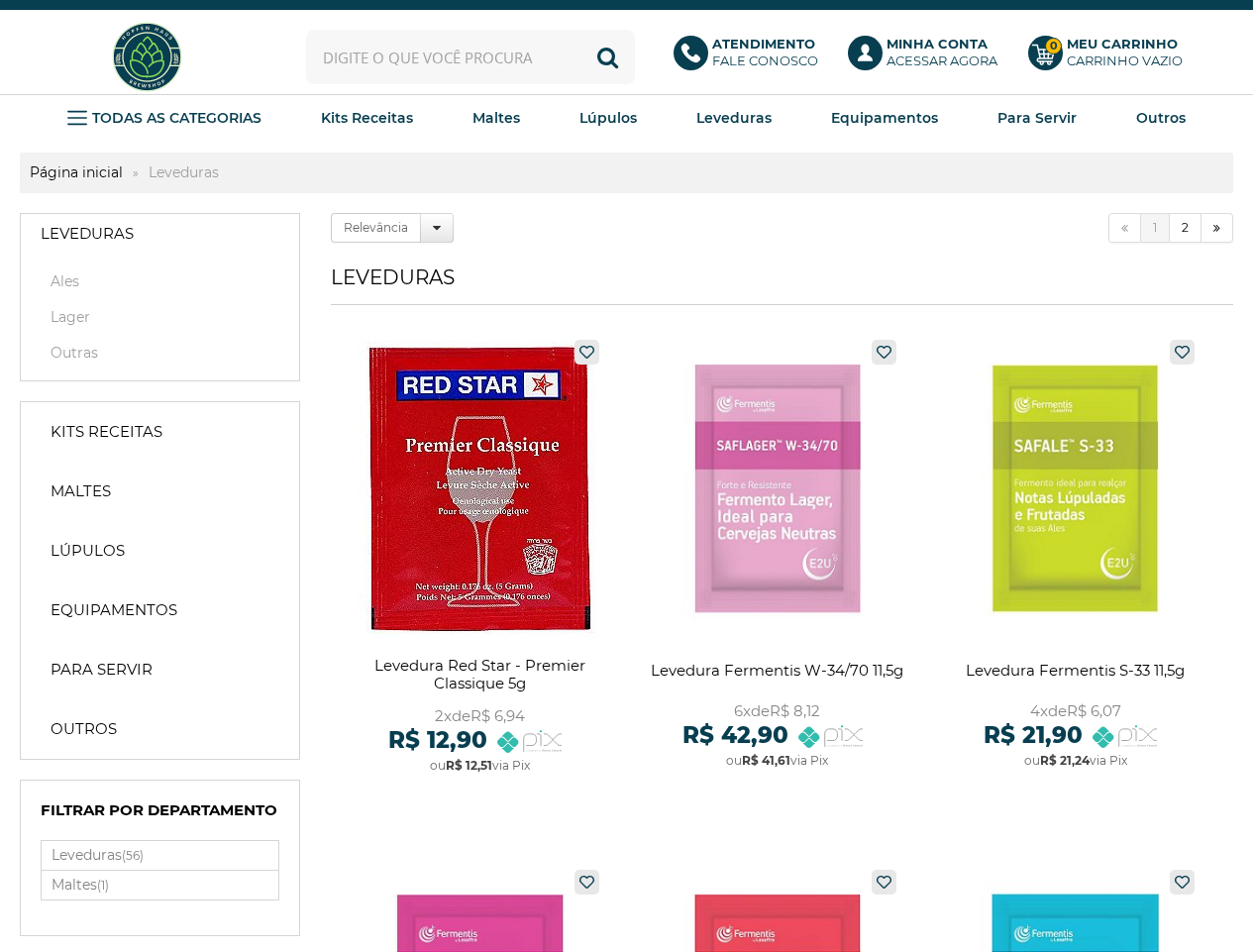 scroll, scrollTop: 0, scrollLeft: 0, axis: both 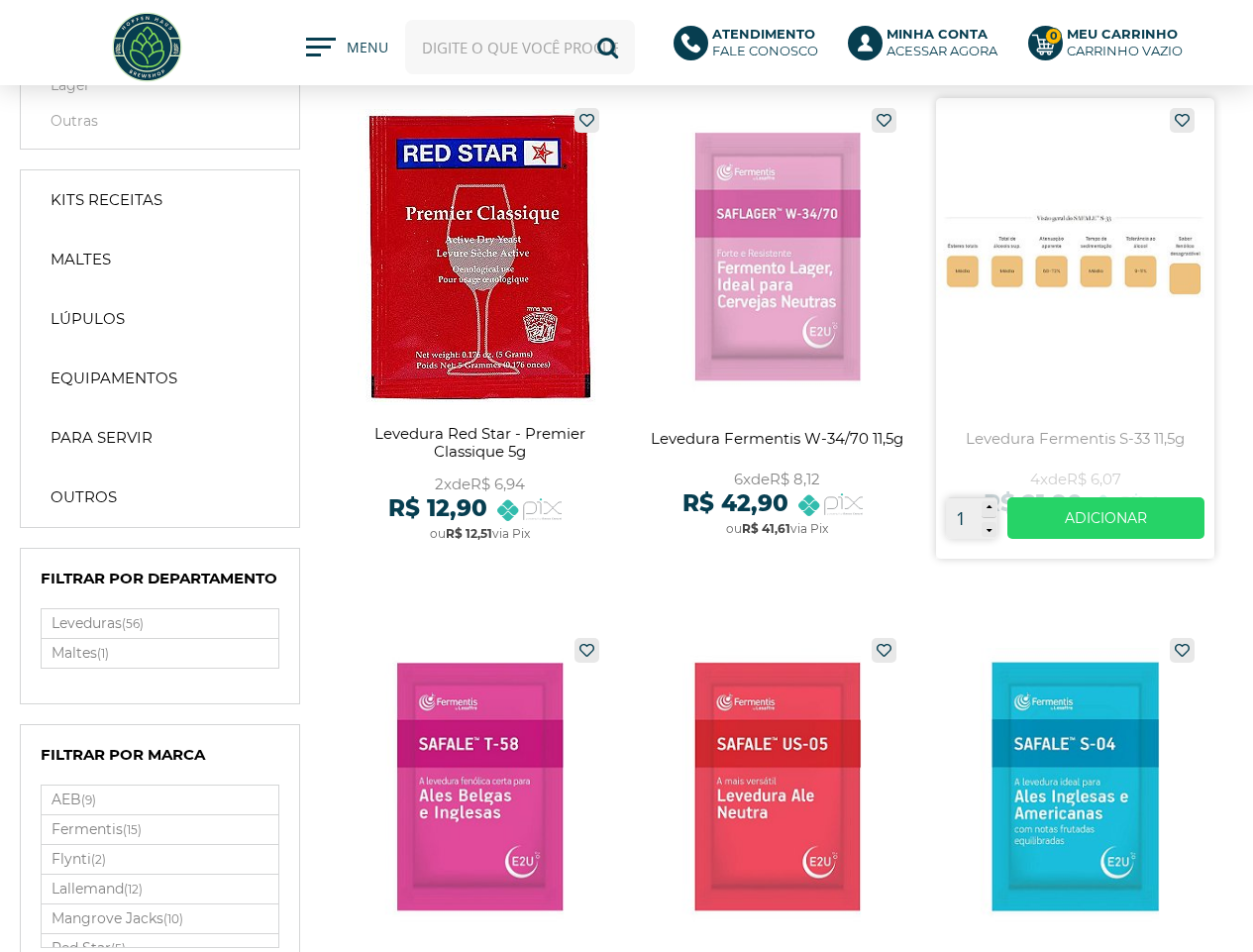 click at bounding box center (1075, 328) 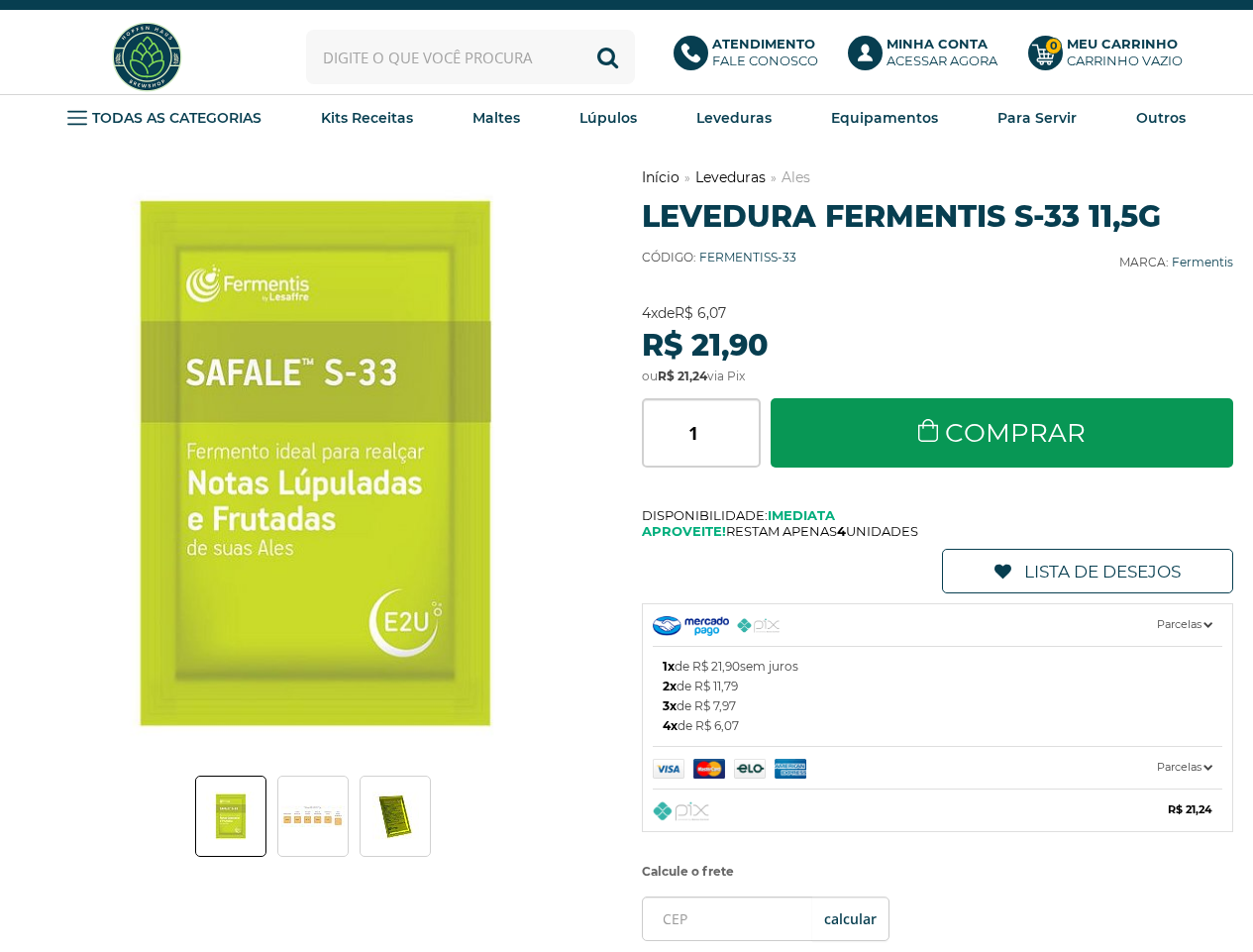 scroll, scrollTop: 0, scrollLeft: 0, axis: both 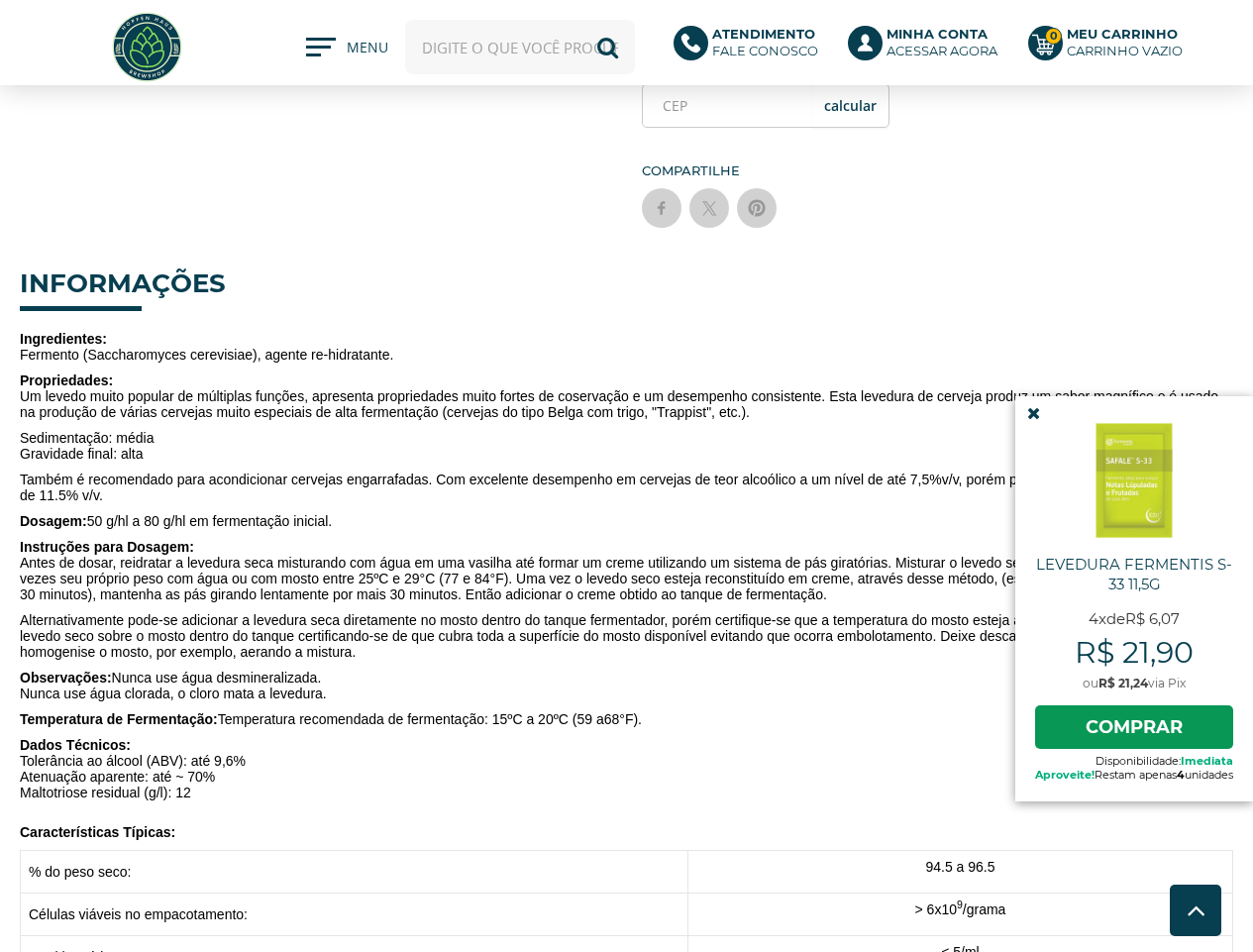 click at bounding box center (1033, 413) 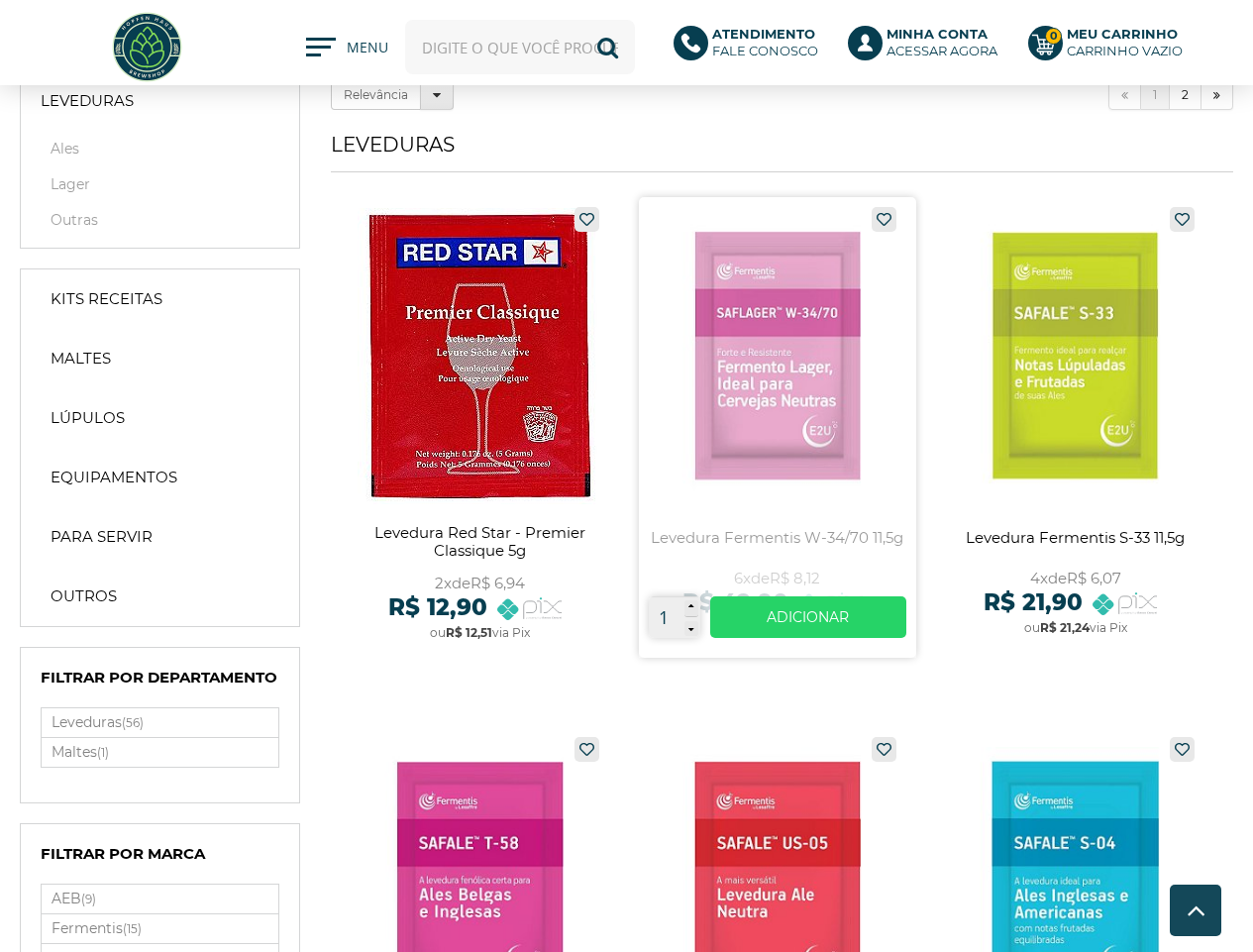 scroll, scrollTop: 232, scrollLeft: 0, axis: vertical 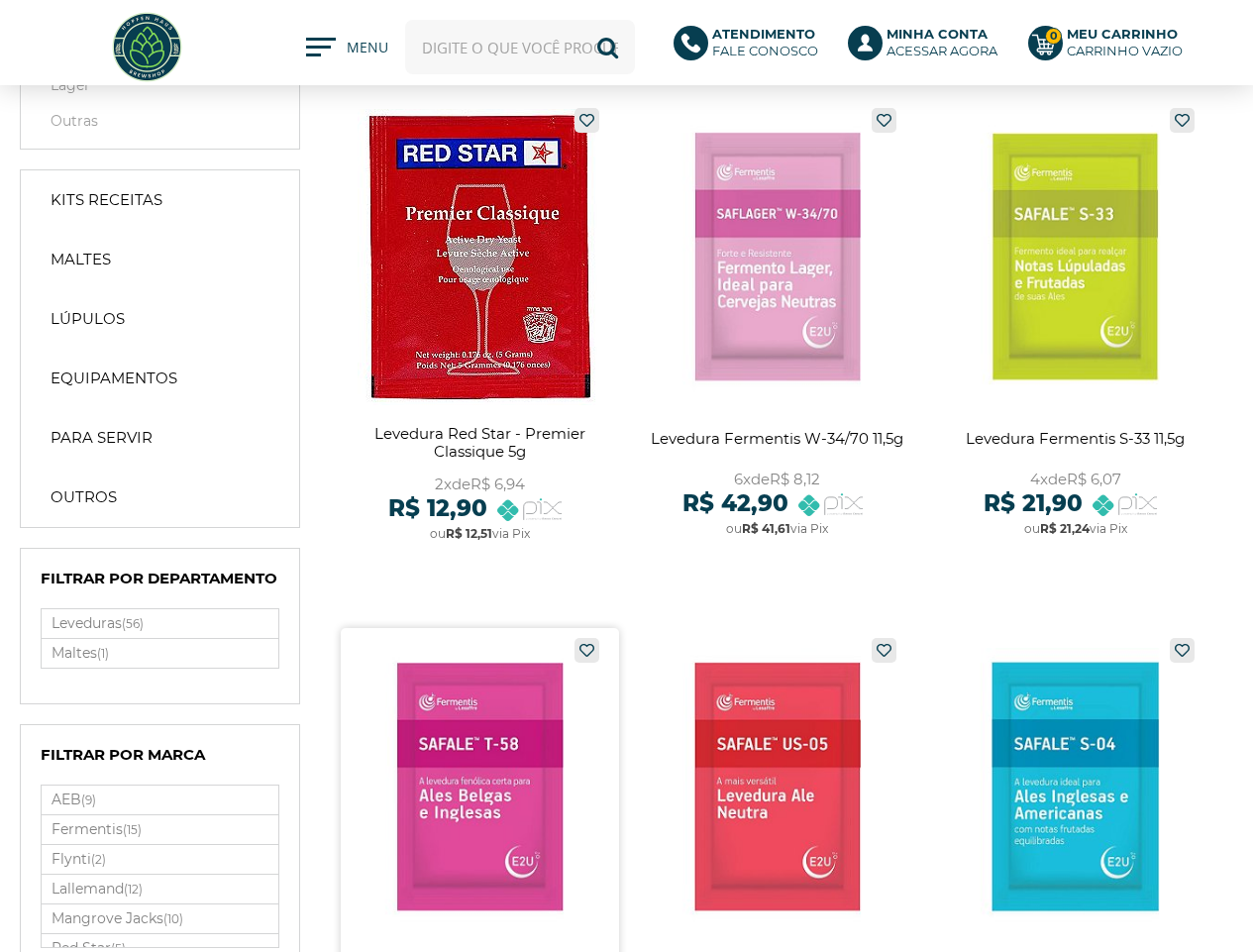click at bounding box center [479, 858] 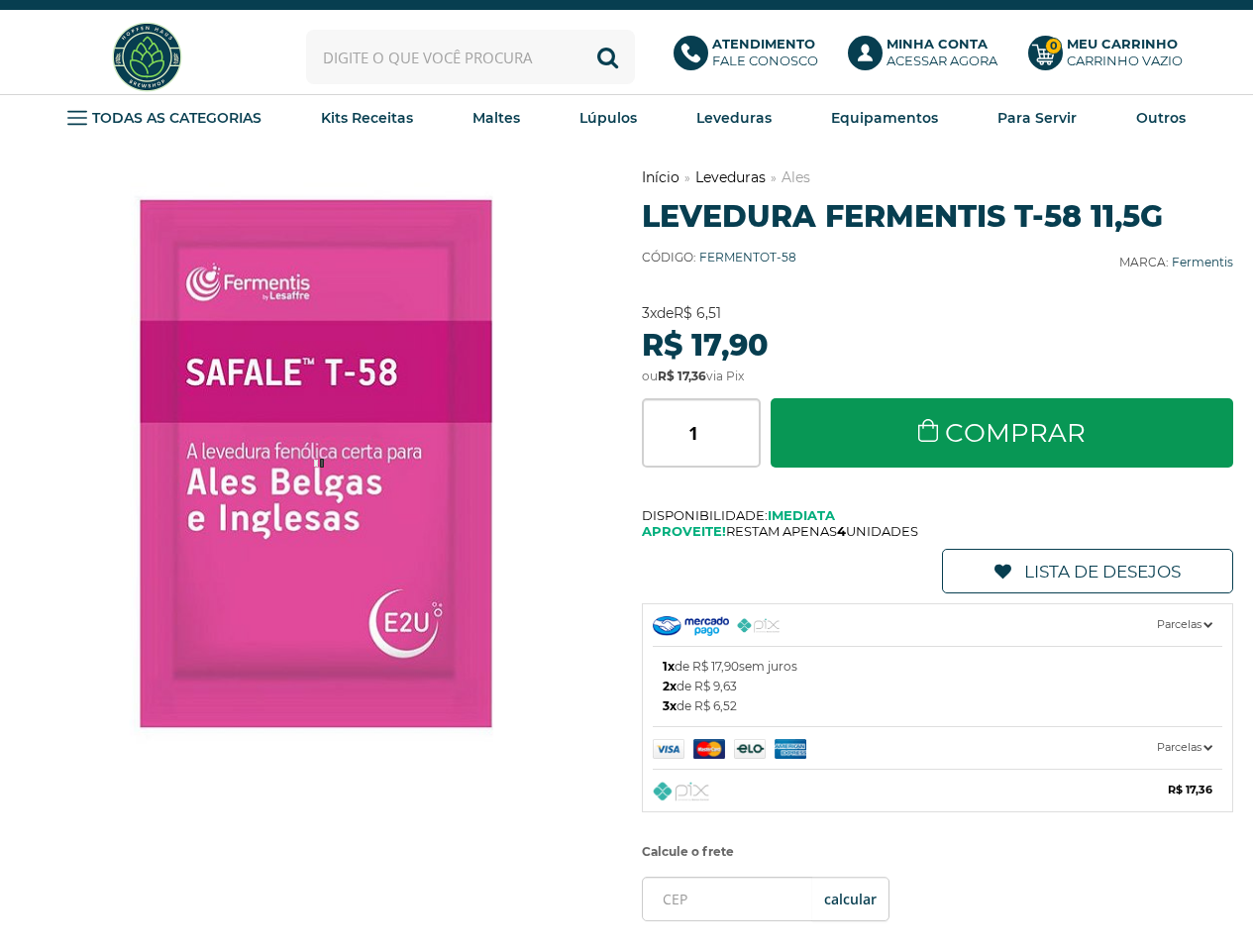 scroll, scrollTop: 0, scrollLeft: 0, axis: both 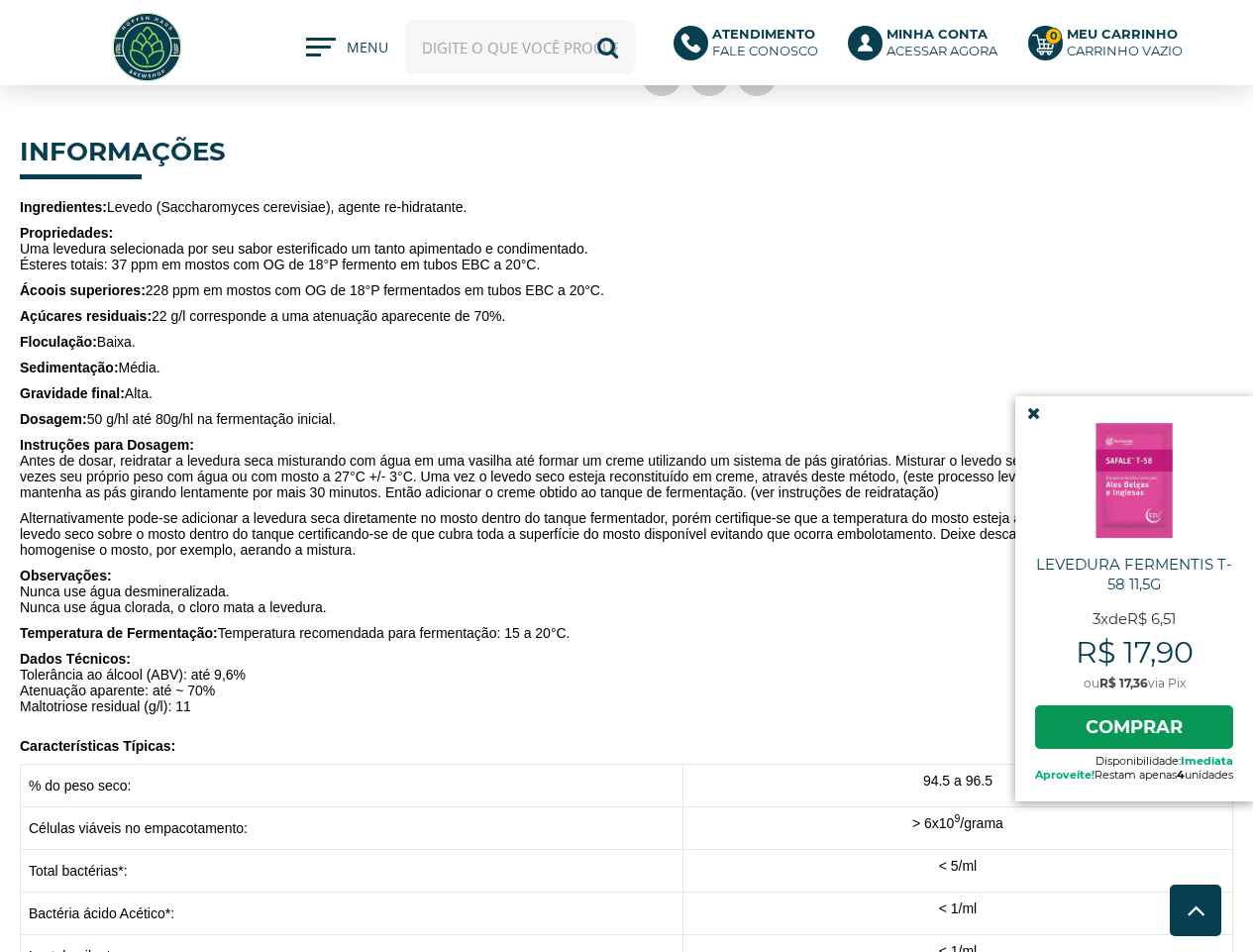 click at bounding box center (1033, 413) 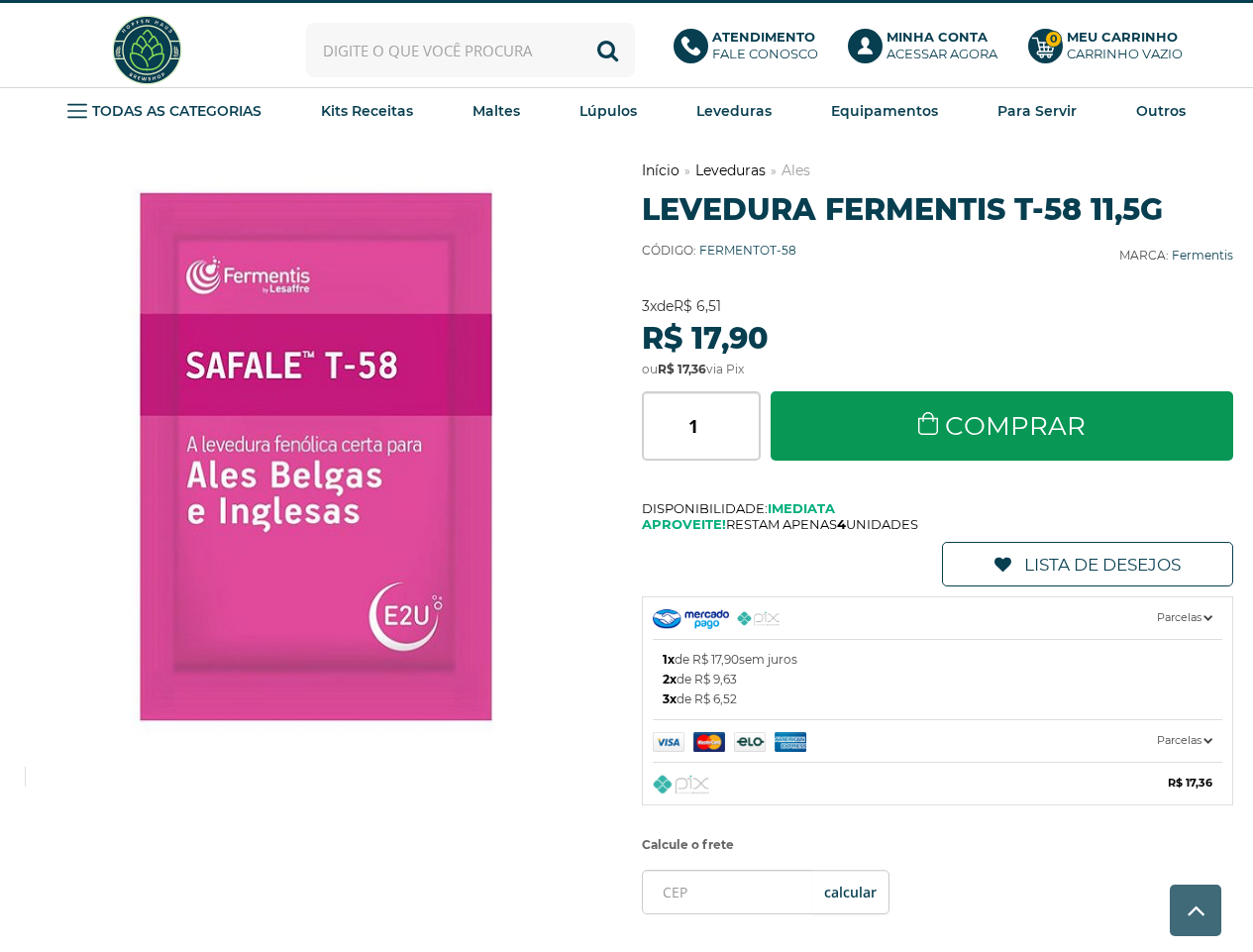 scroll, scrollTop: 0, scrollLeft: 0, axis: both 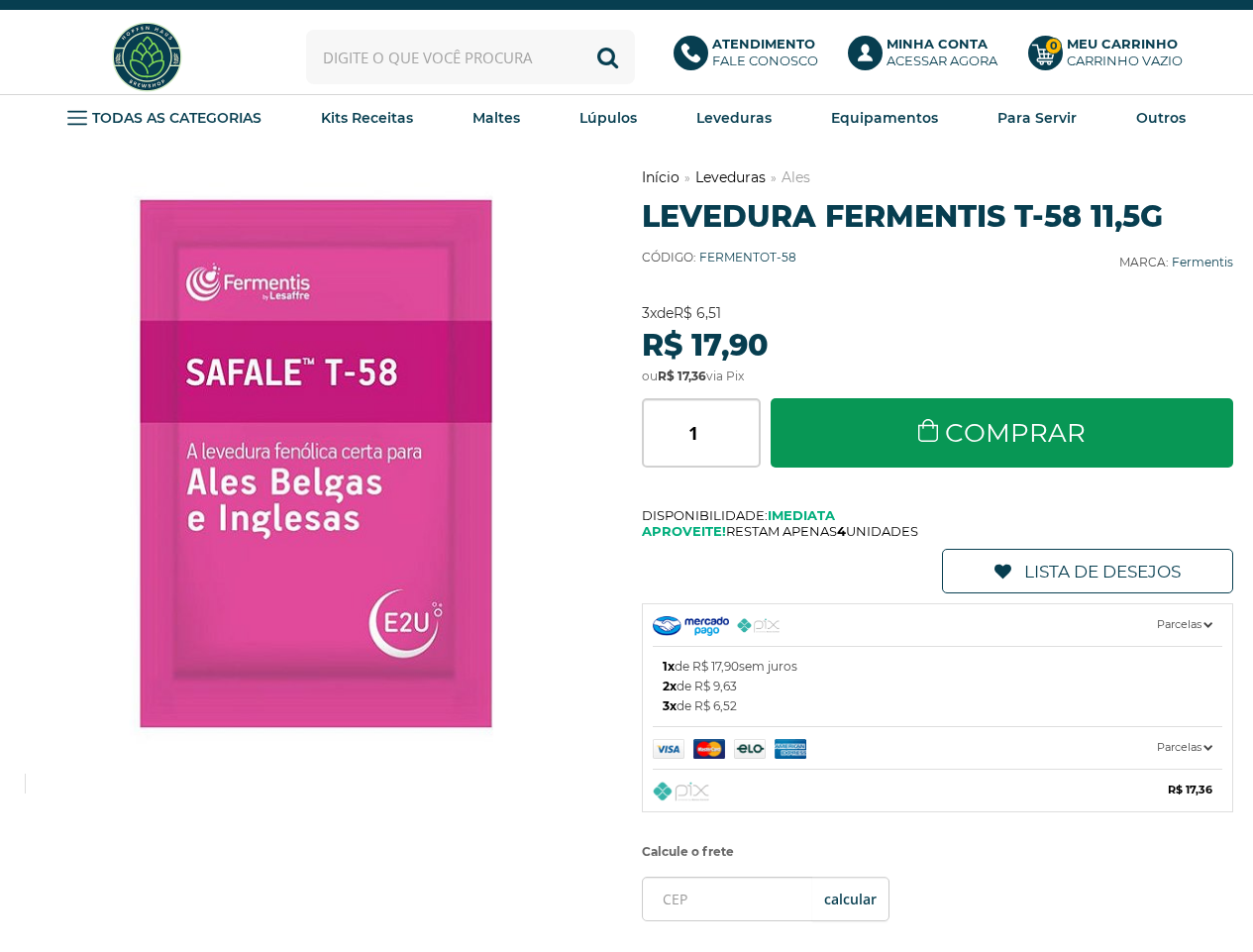 click on "TODAS AS CATEGORIAS
Kits Receitas
20 Litros
Maltes
Maltes Base
Maltes Especiais
Lúpulos
Alemanha
Austrália
Canadá
Eslovênia
Estados Unidos
França" at bounding box center (627, 118) 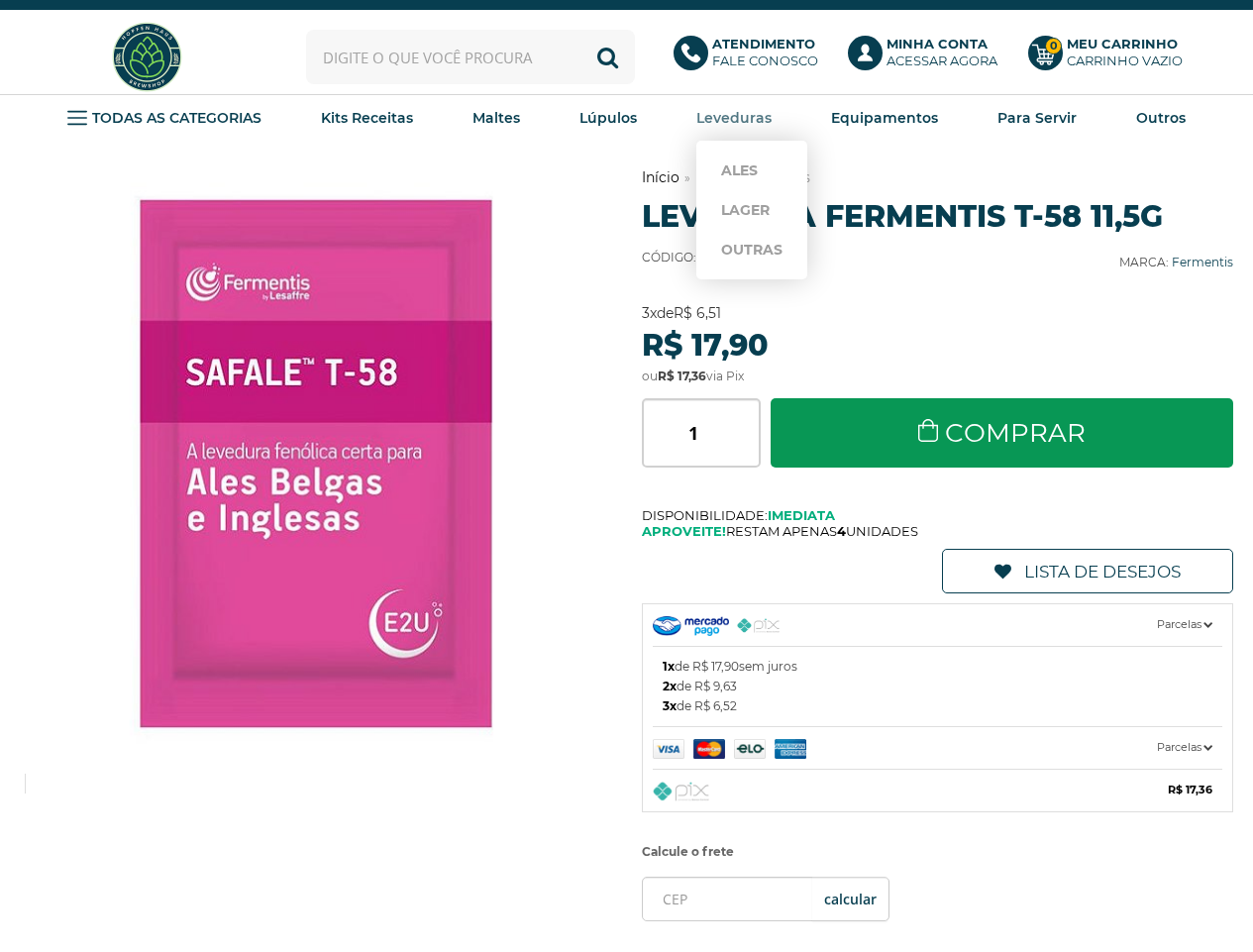 click on "Leveduras" at bounding box center (0, 0) 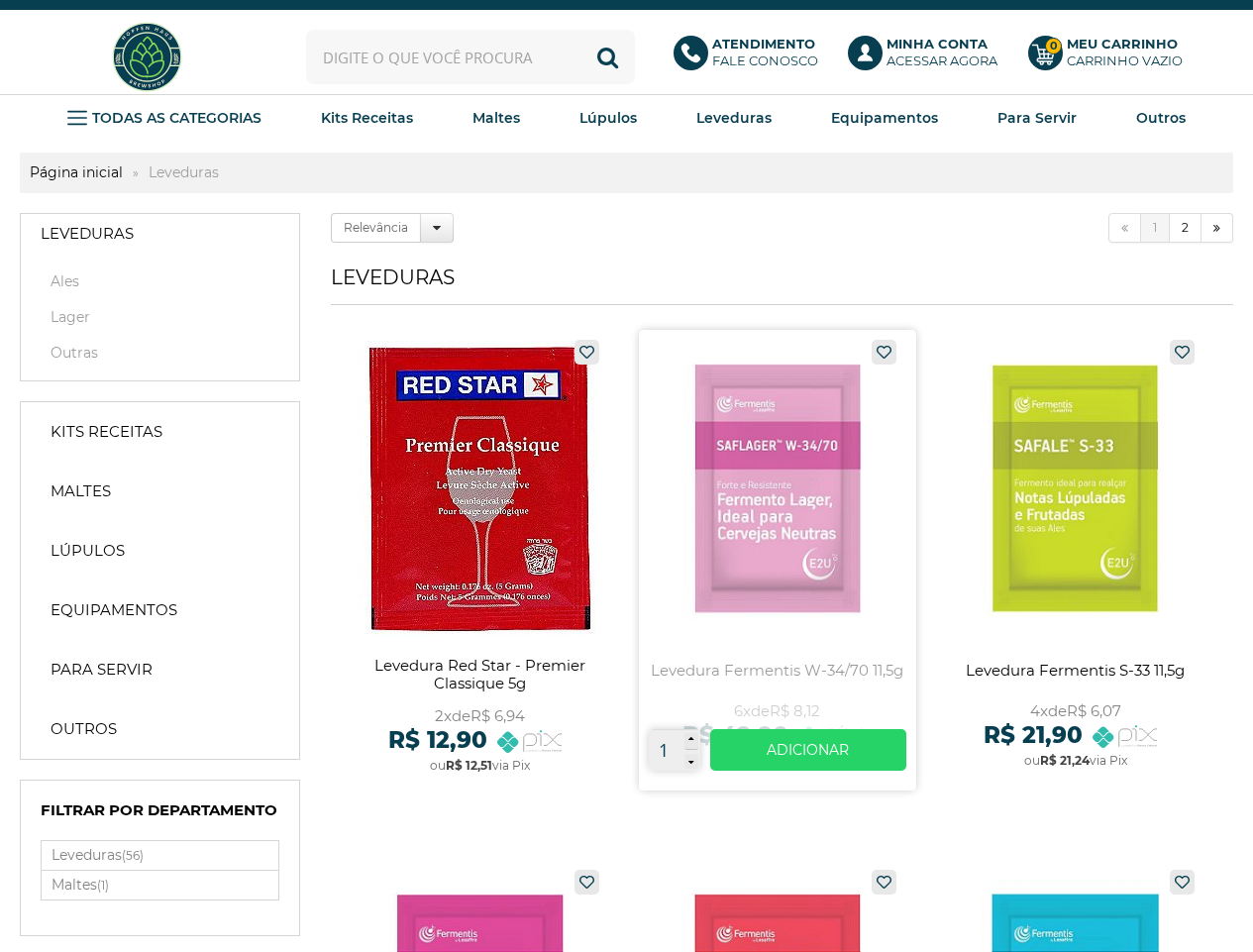 scroll, scrollTop: 0, scrollLeft: 0, axis: both 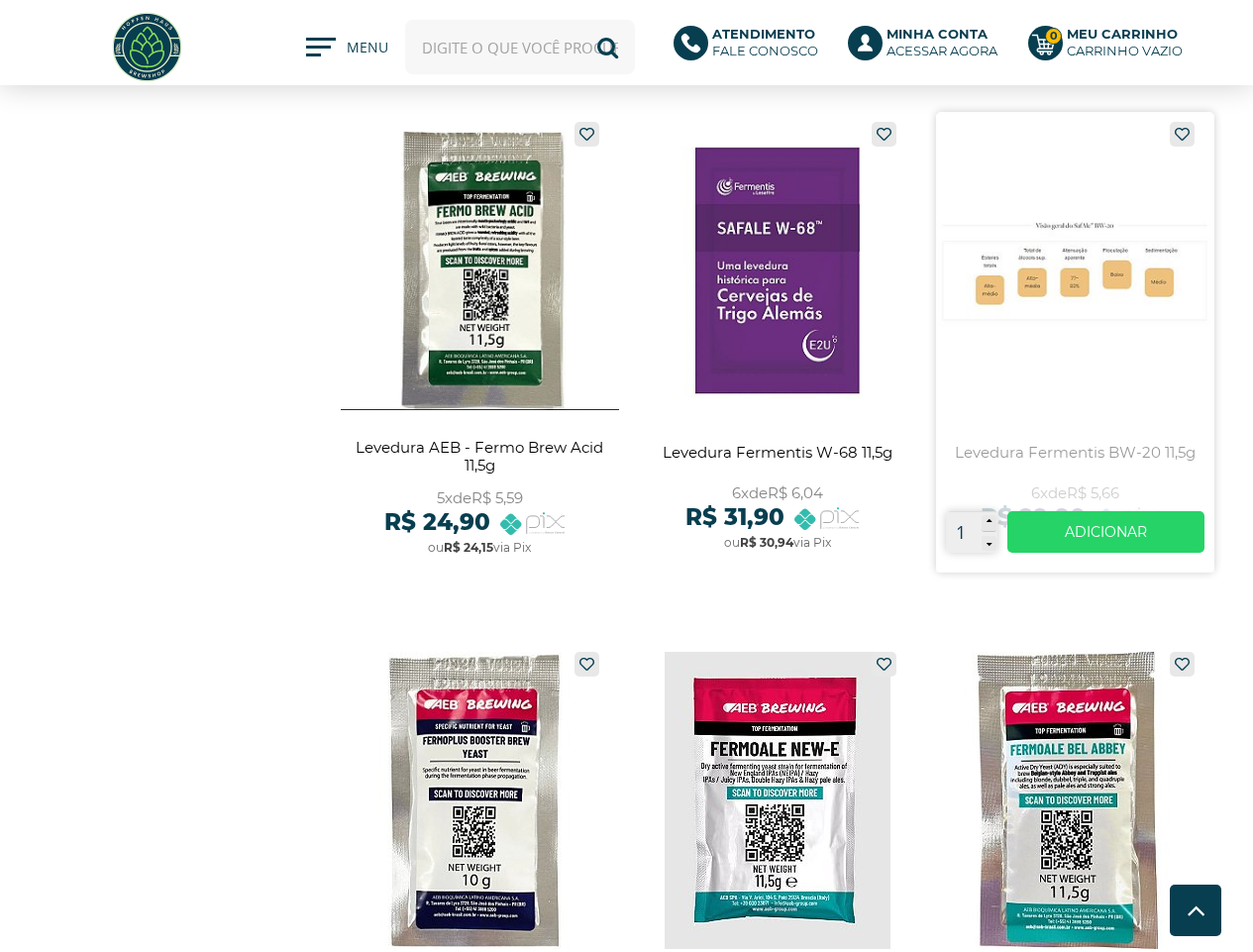 click at bounding box center (1075, 342) 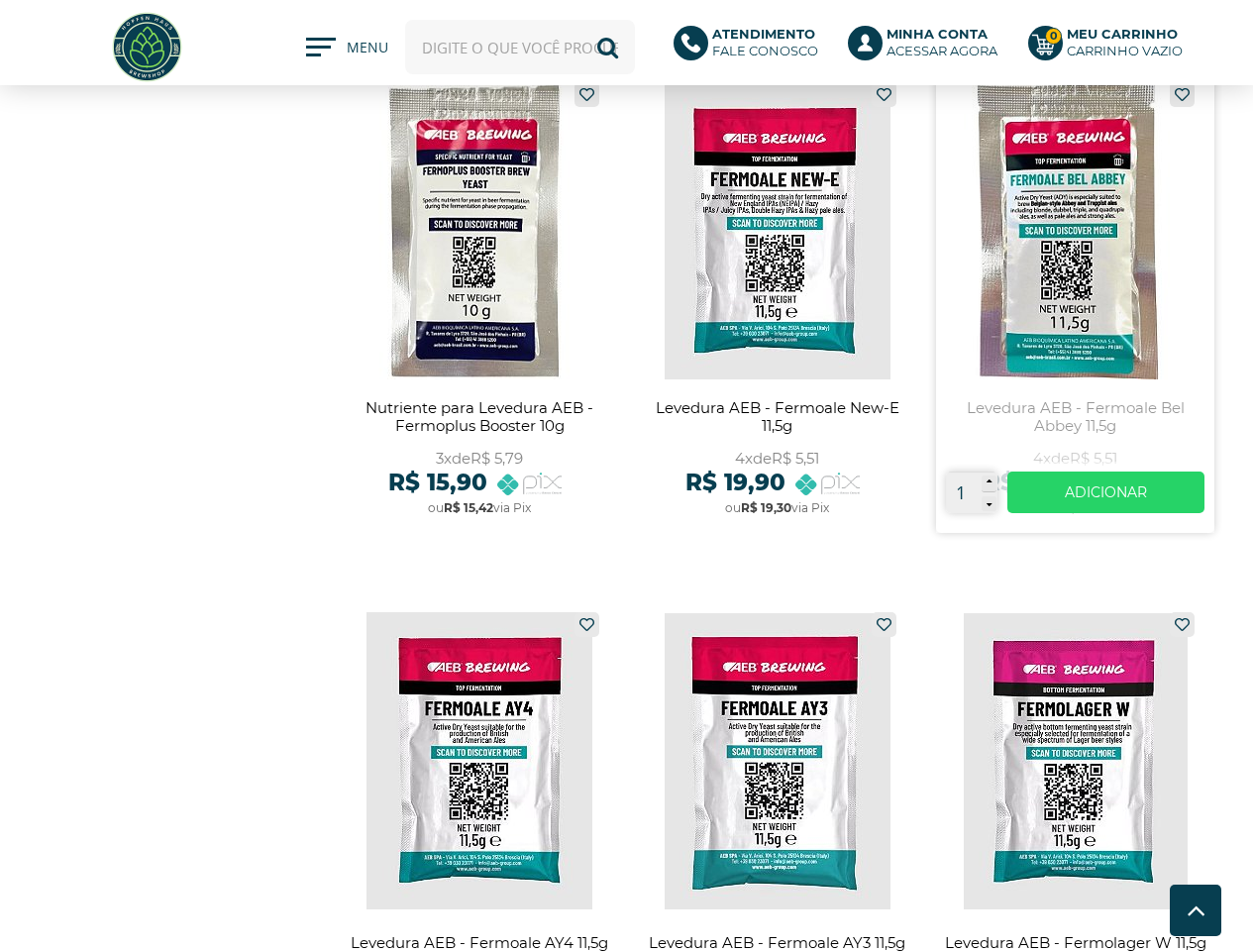 scroll, scrollTop: 2278, scrollLeft: 0, axis: vertical 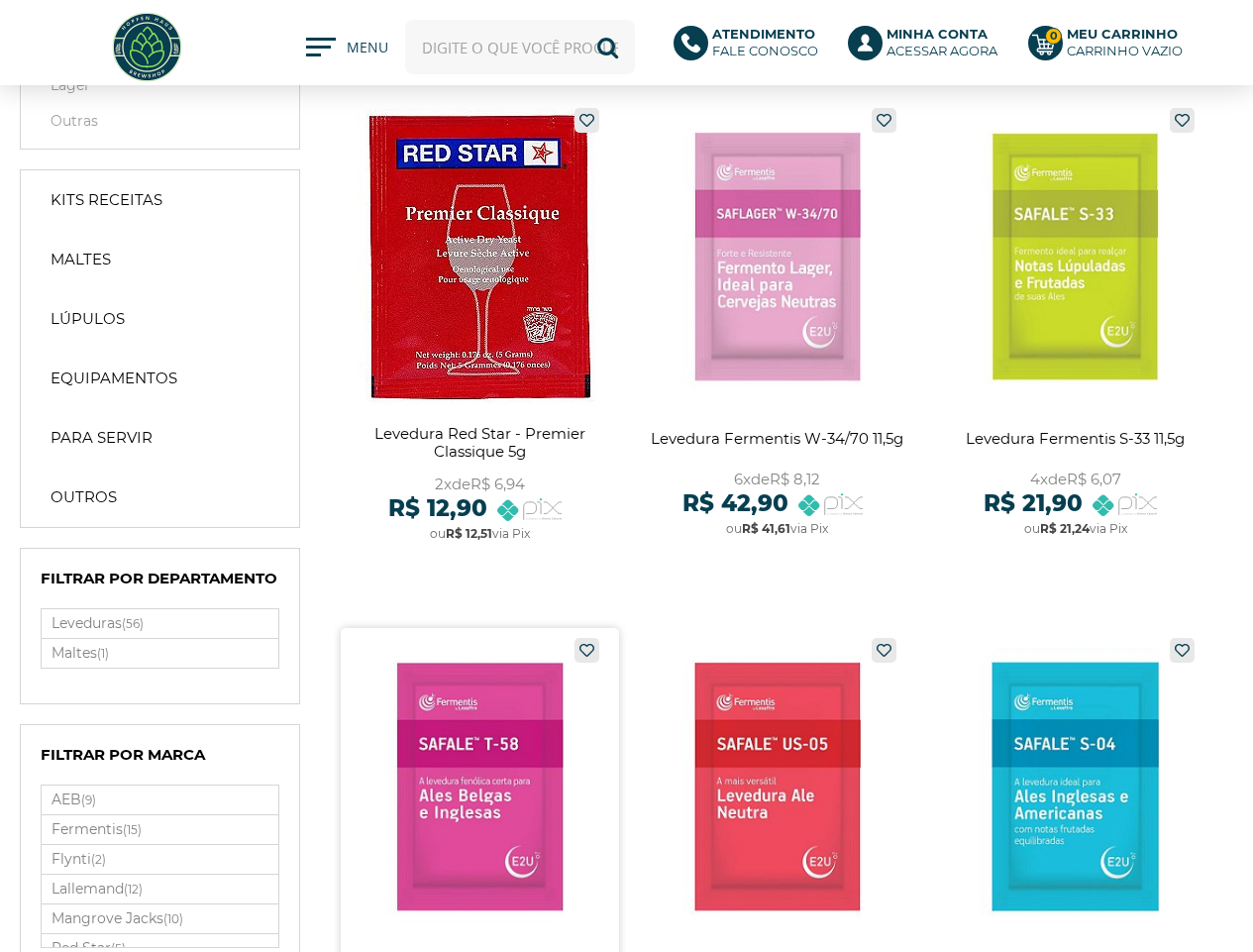 click at bounding box center [479, 858] 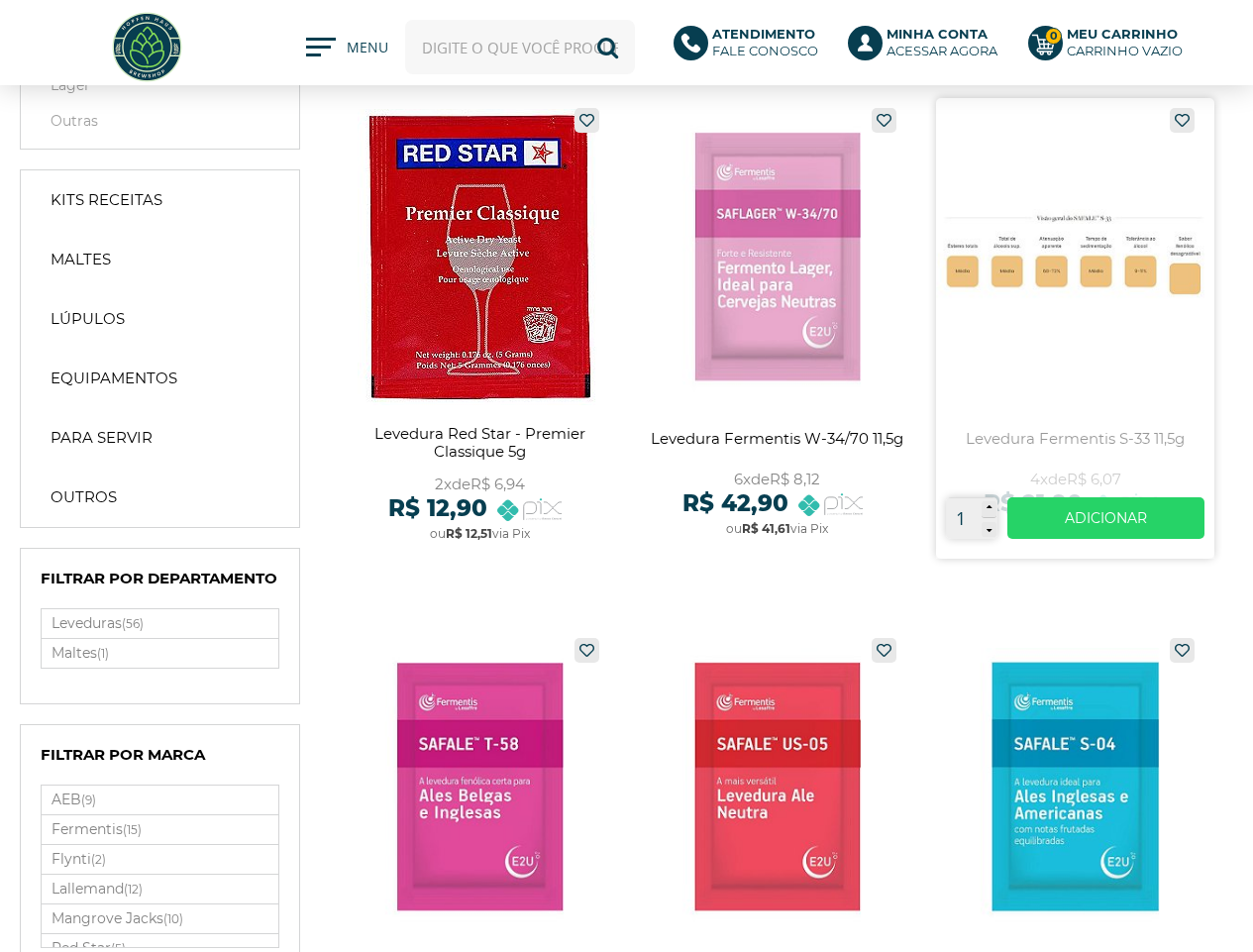 click at bounding box center [1075, 328] 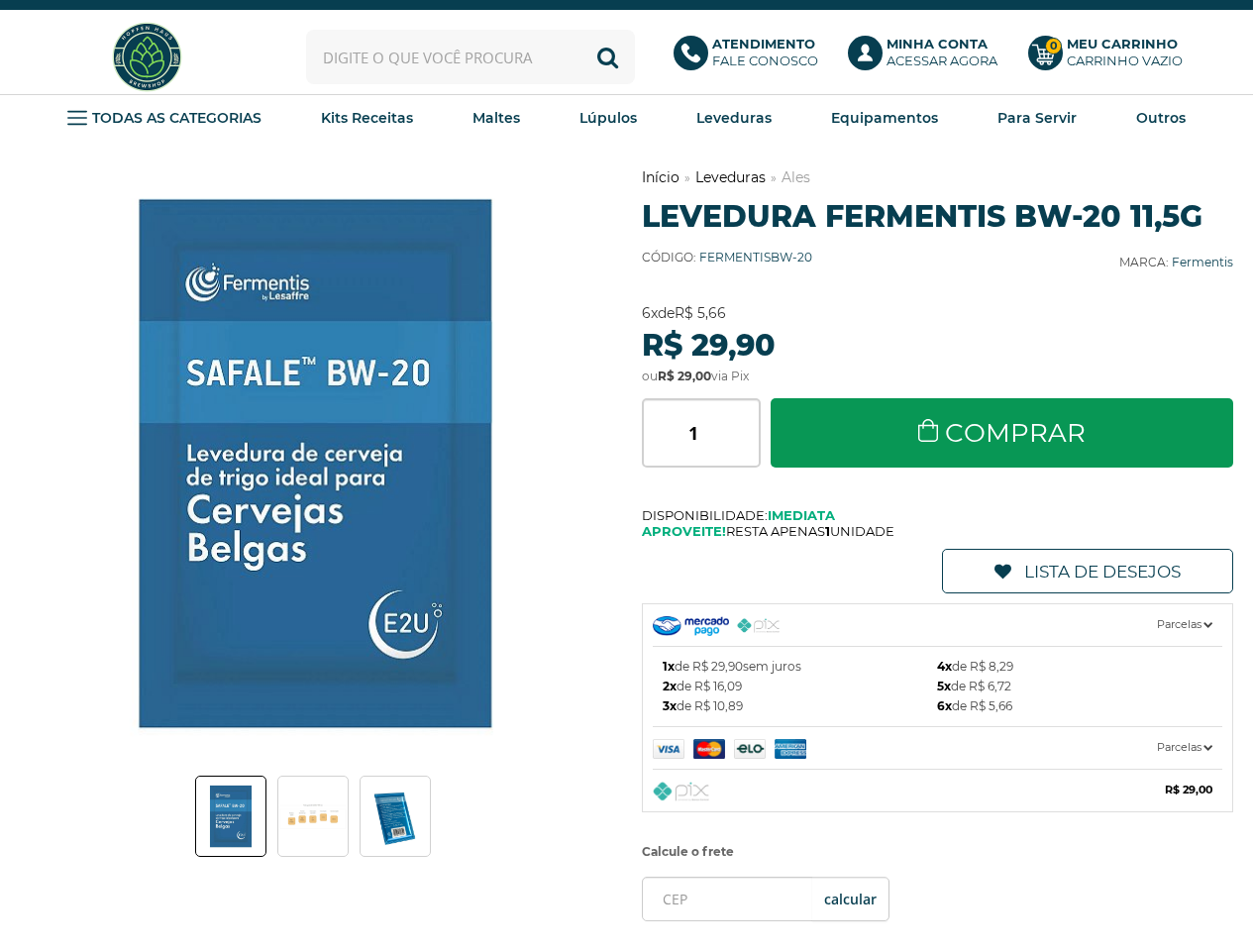 scroll, scrollTop: 0, scrollLeft: 0, axis: both 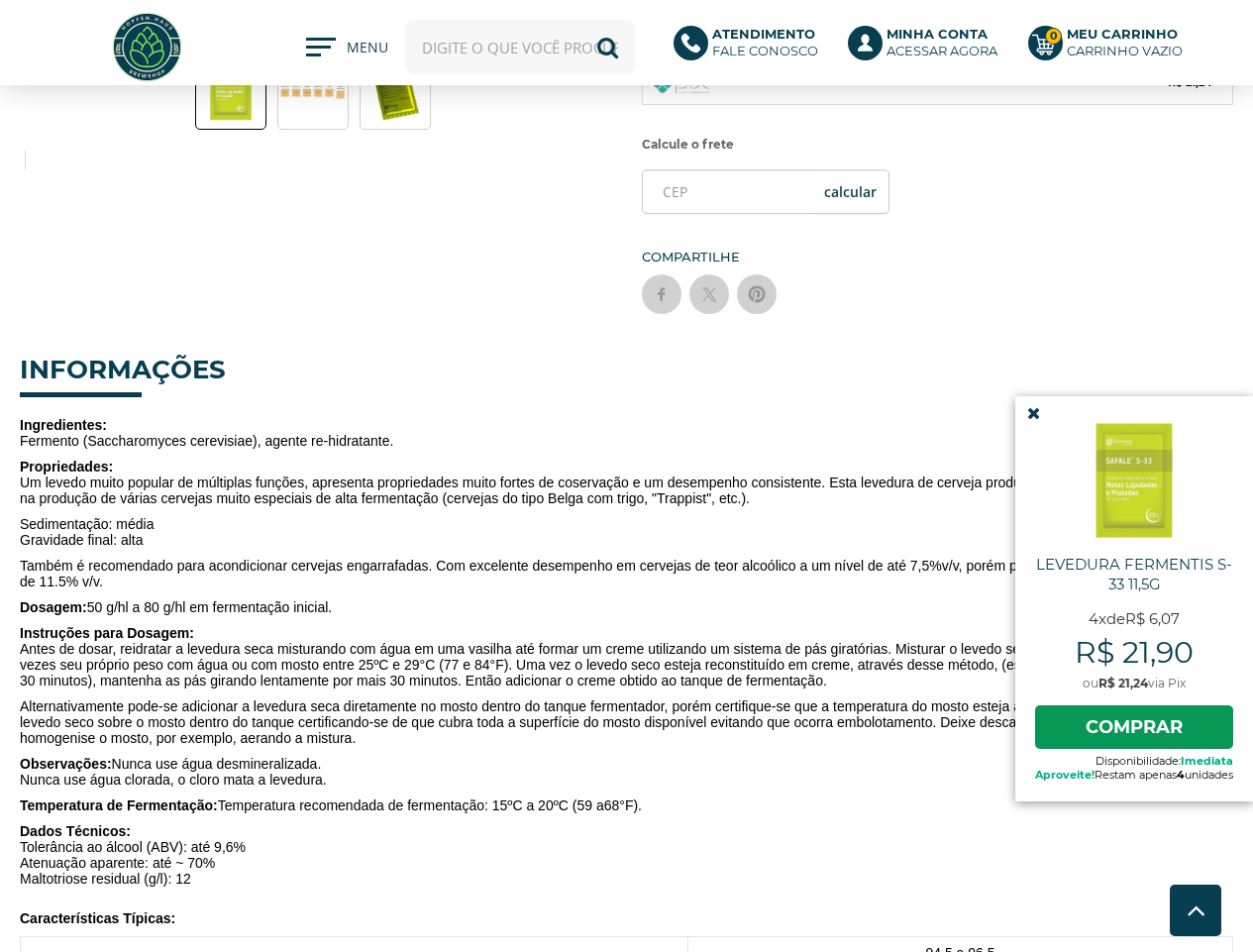click at bounding box center [1033, 413] 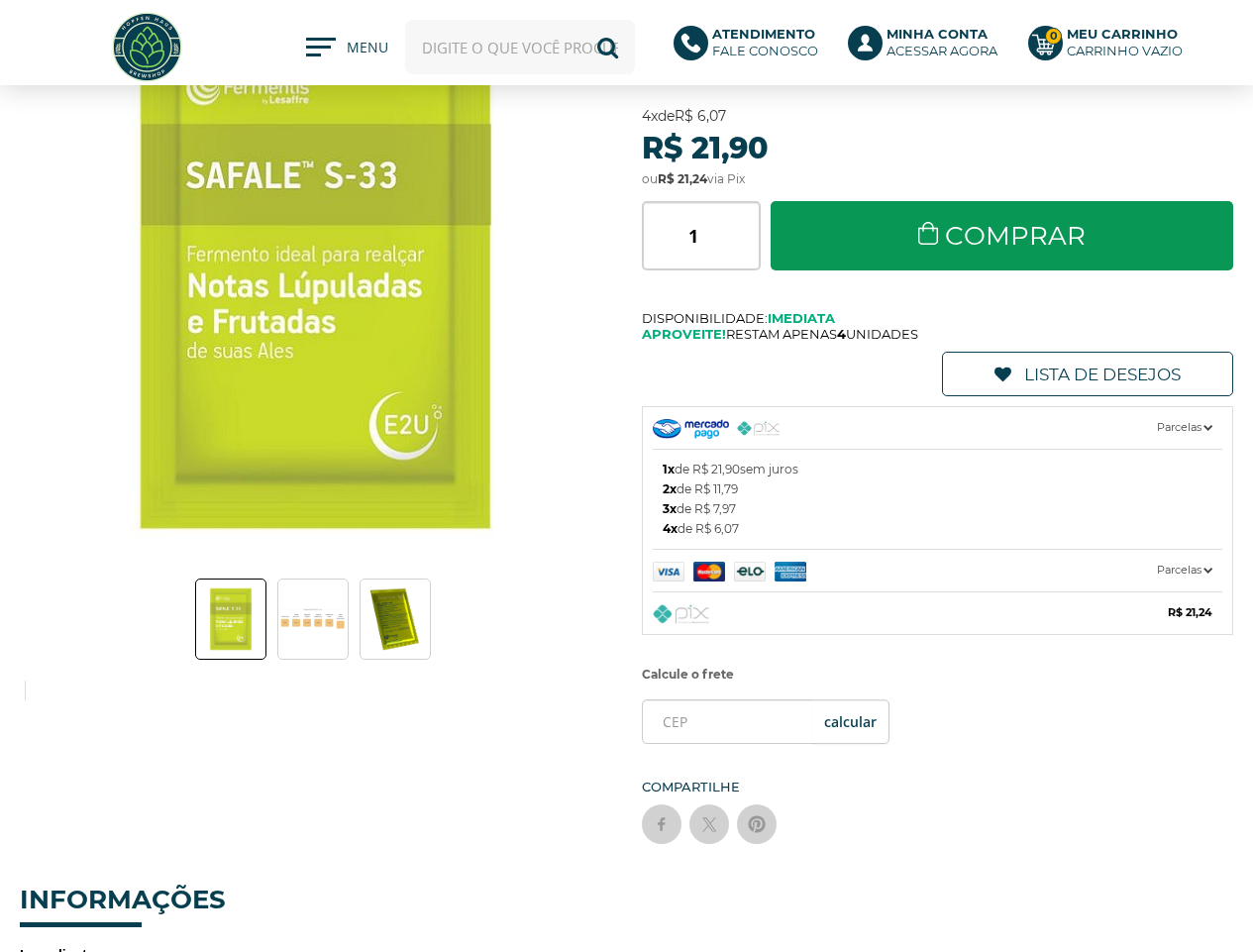 scroll, scrollTop: 99, scrollLeft: 0, axis: vertical 